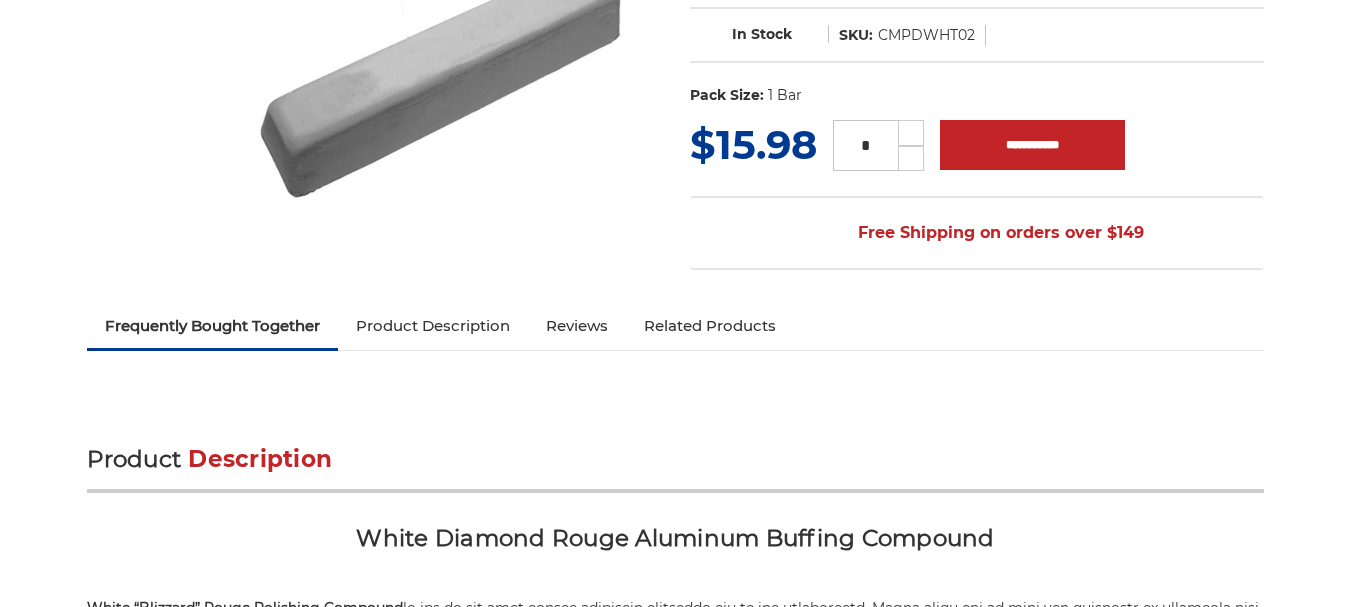 scroll, scrollTop: 400, scrollLeft: 0, axis: vertical 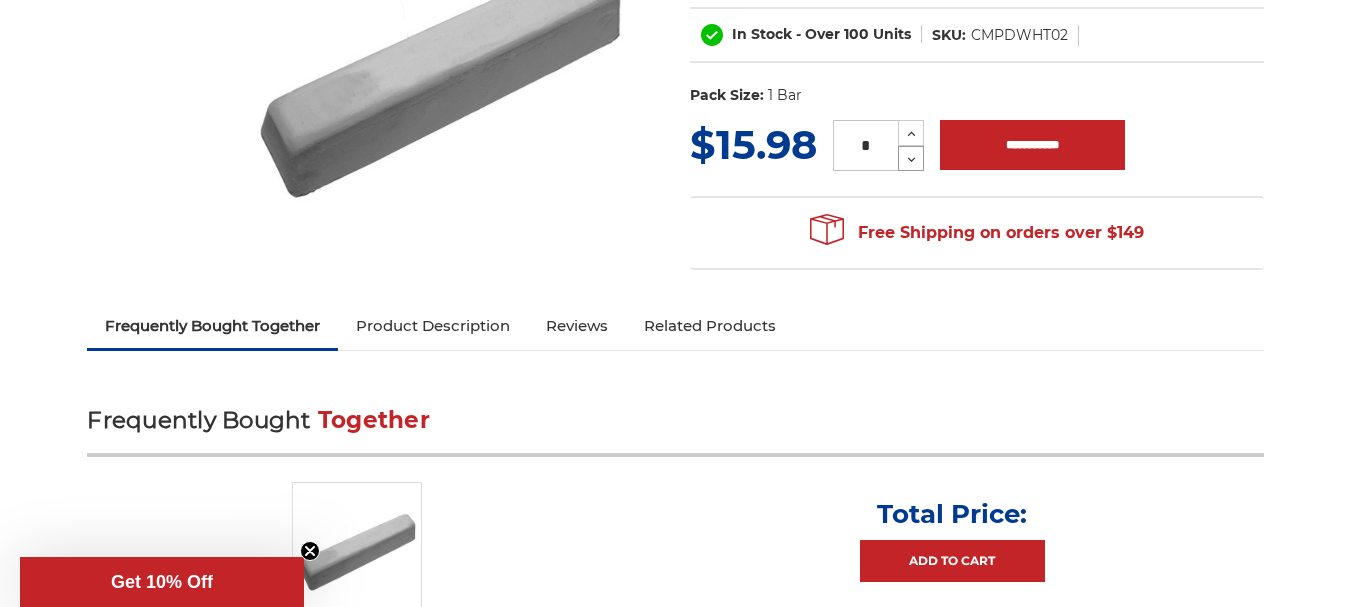 click 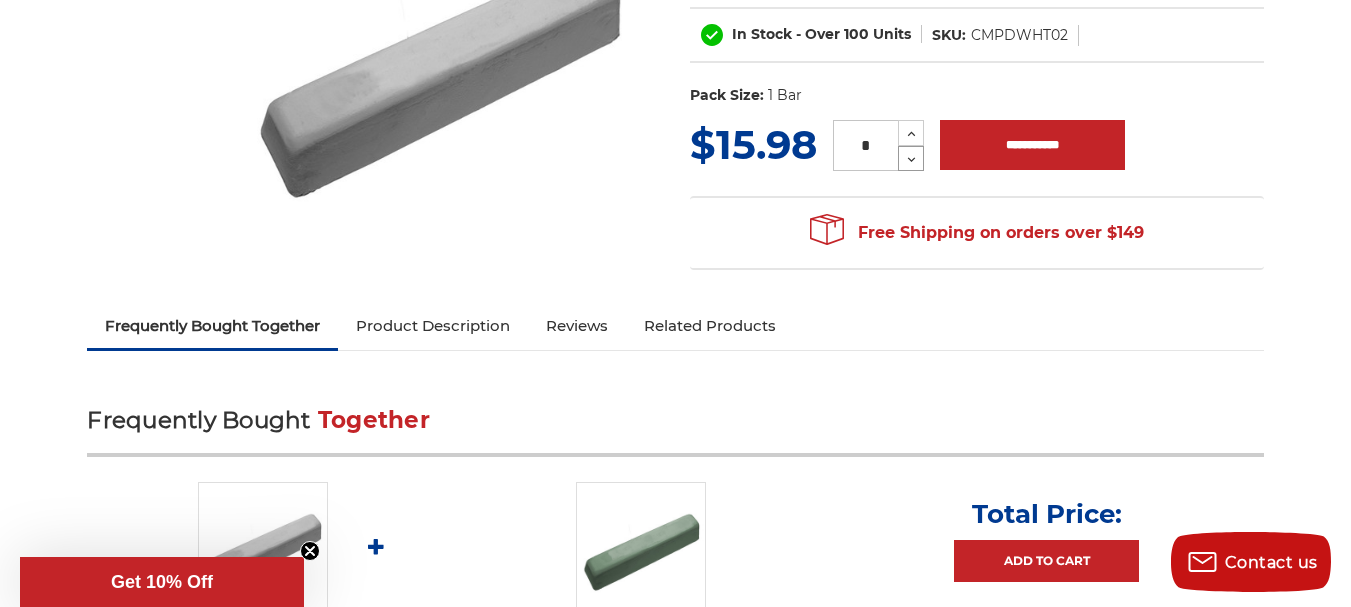 scroll, scrollTop: 0, scrollLeft: 0, axis: both 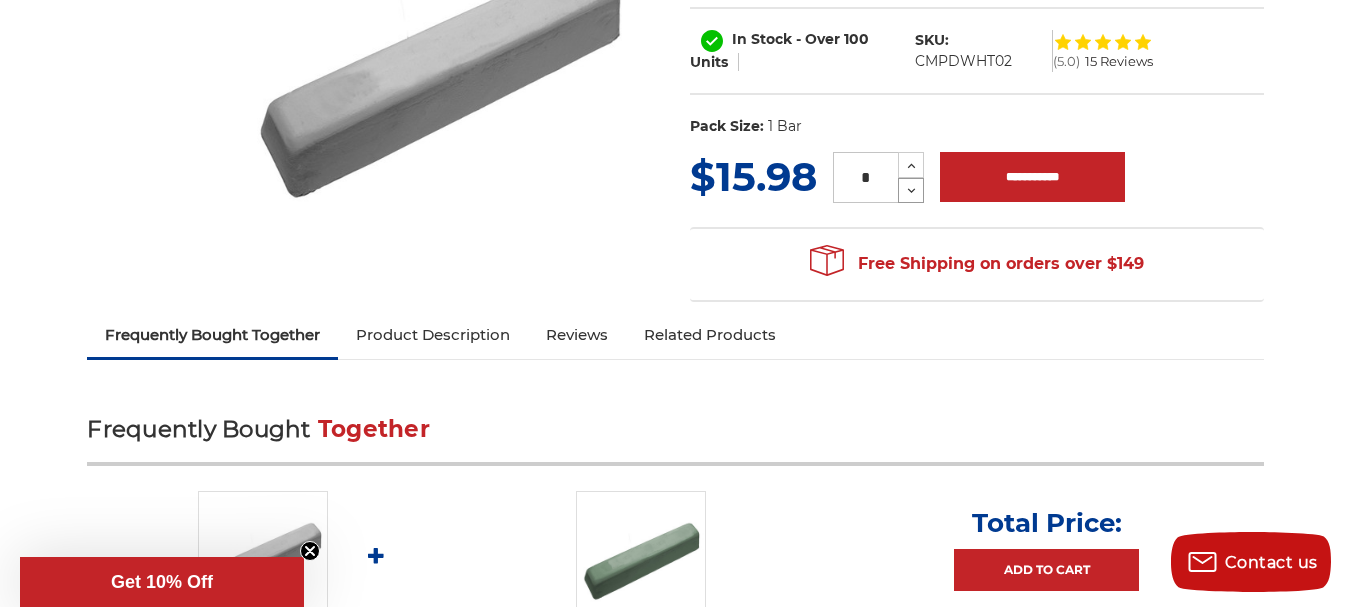 click 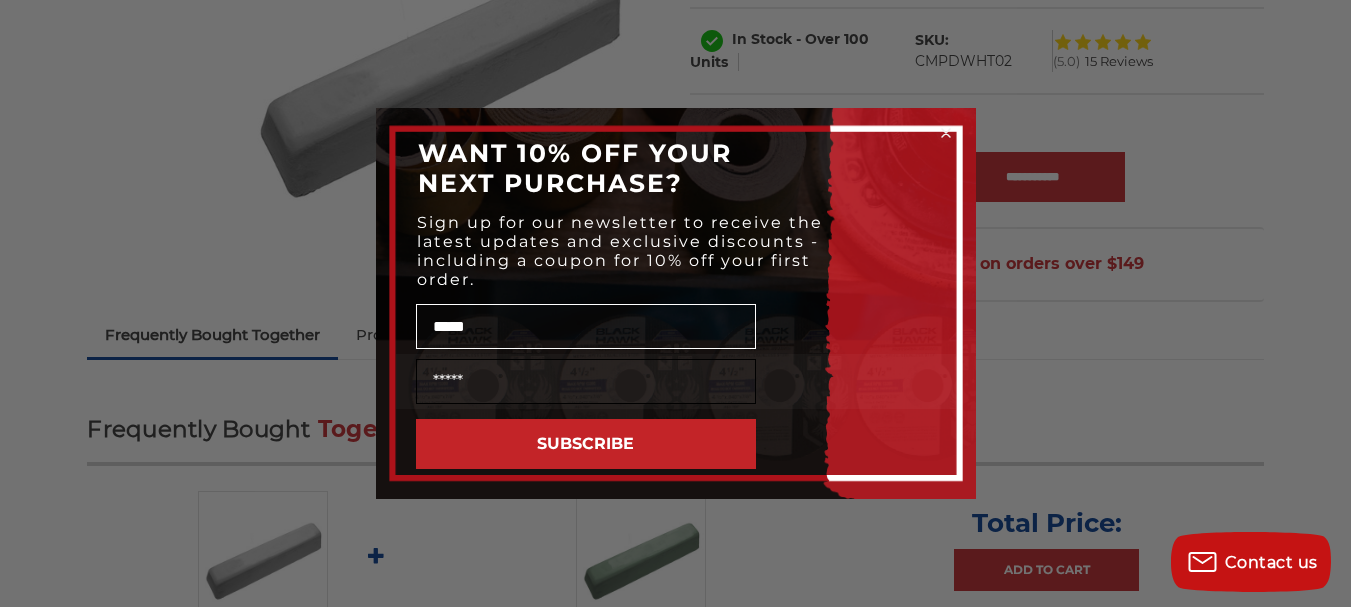 type on "*****" 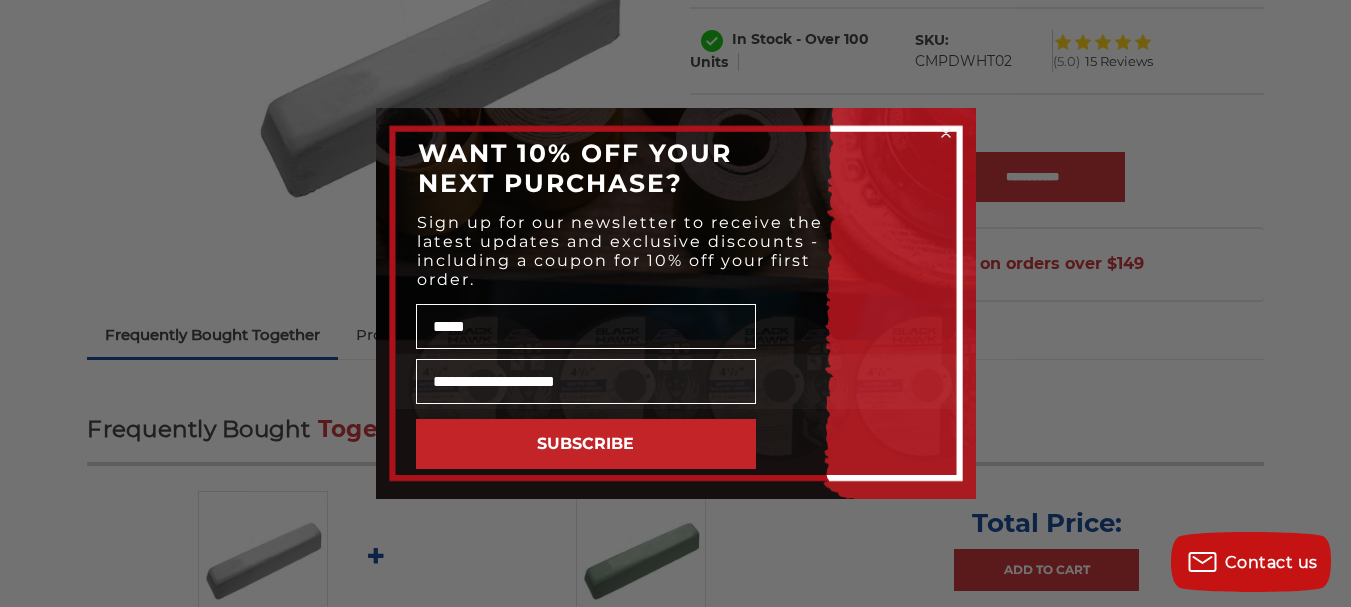 click on "SUBSCRIBE" at bounding box center (586, 444) 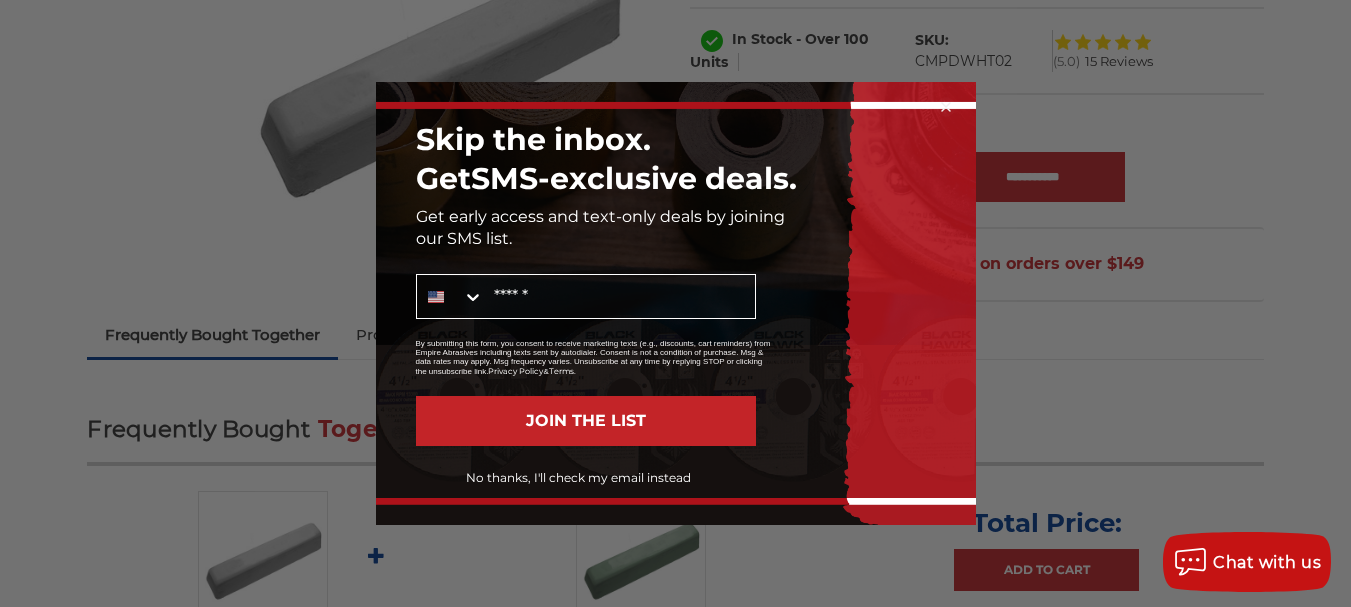 click on "No thanks, I'll check my email instead" at bounding box center (579, 478) 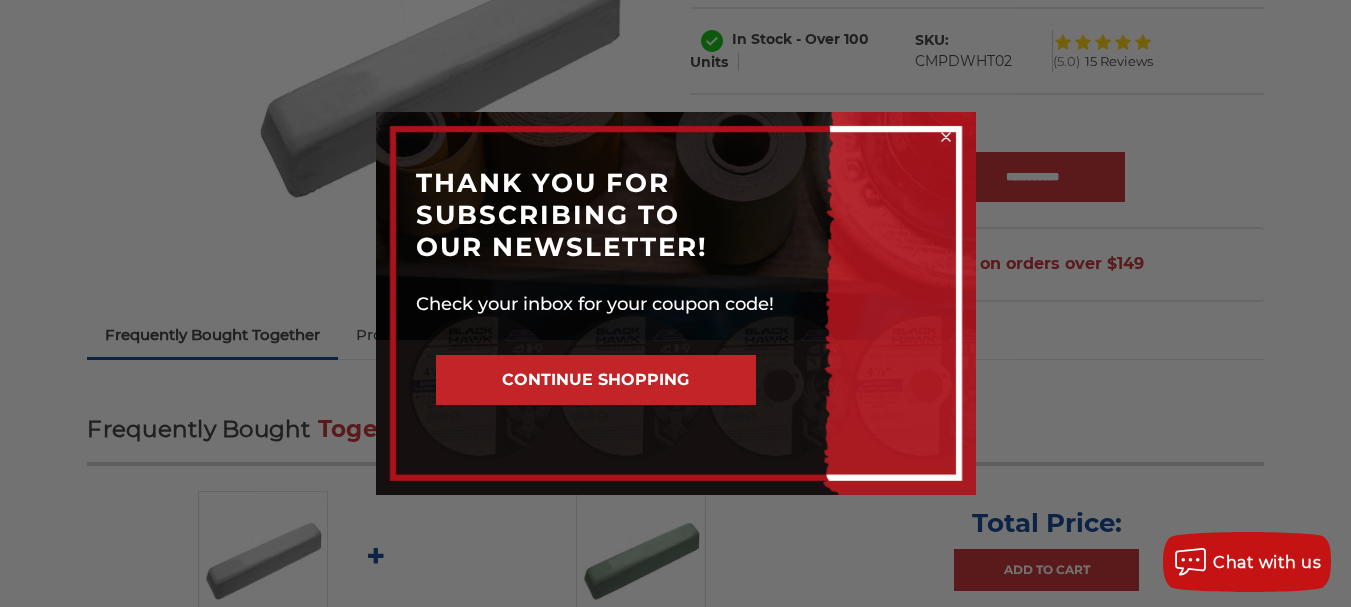 click on "CONTINUE SHOPPING" at bounding box center (596, 380) 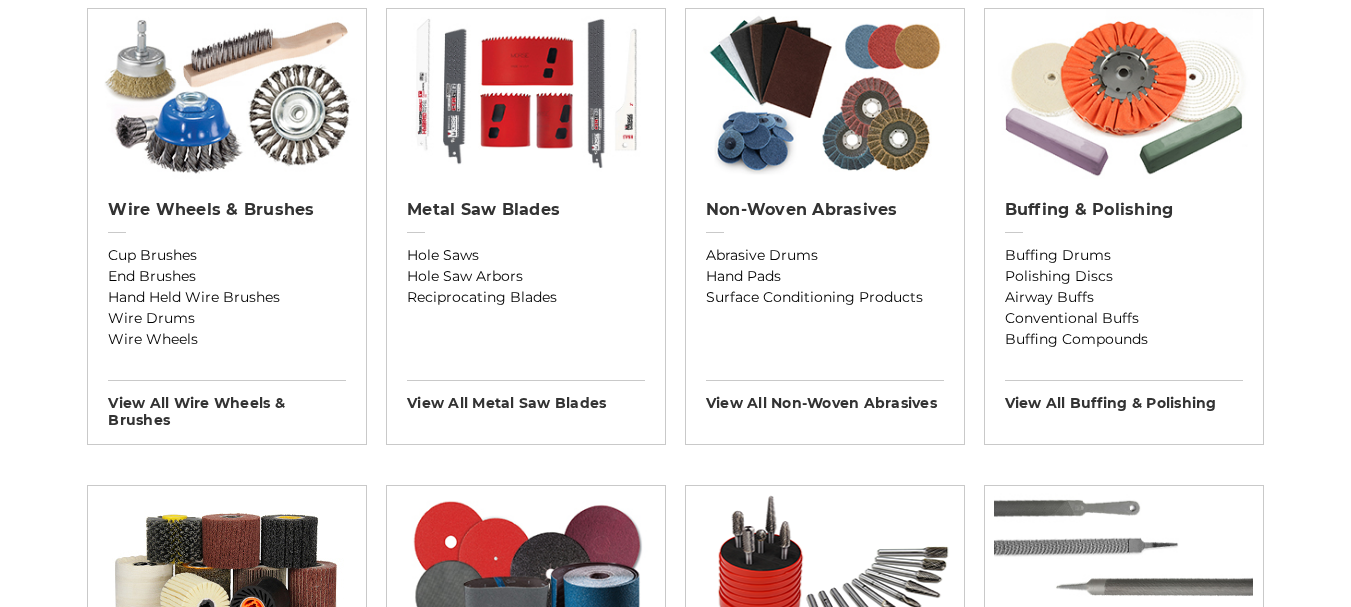 scroll, scrollTop: 1409, scrollLeft: 0, axis: vertical 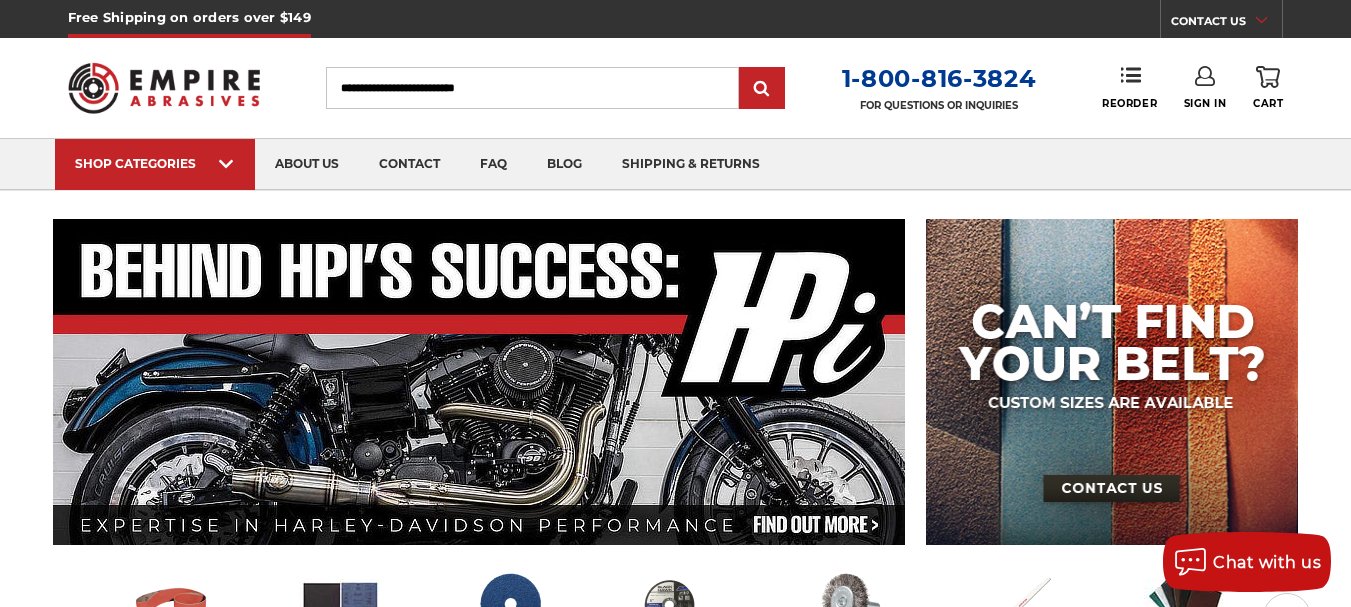 click on "Search" at bounding box center (532, 88) 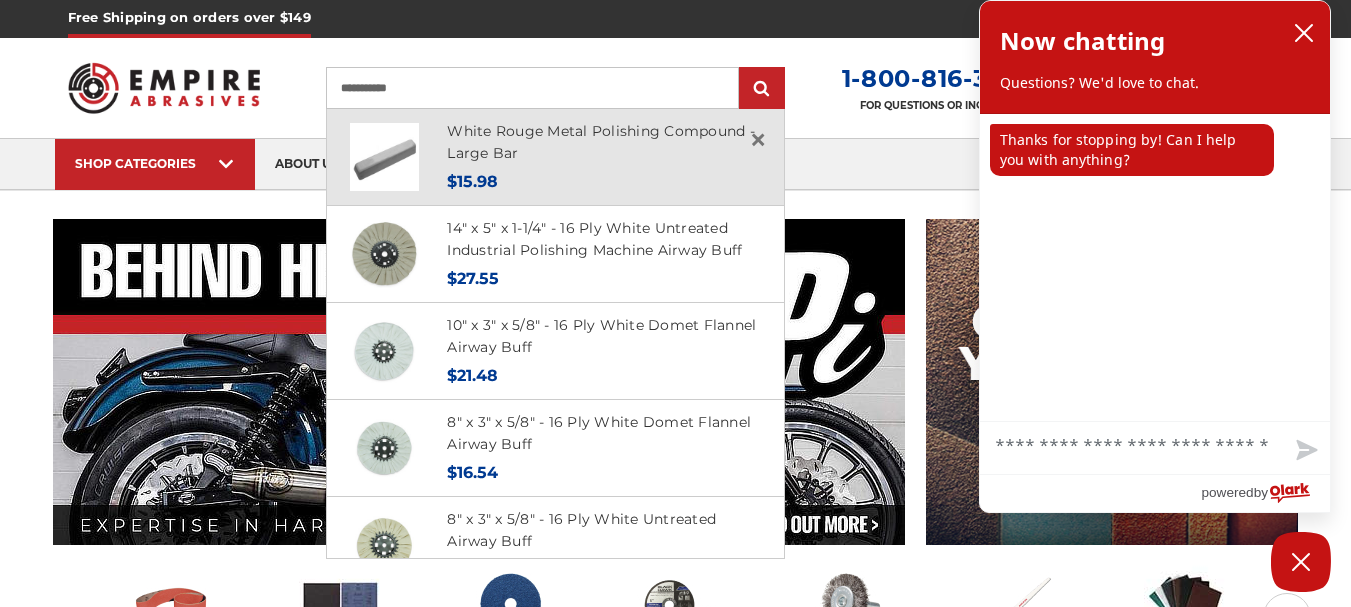 type on "**********" 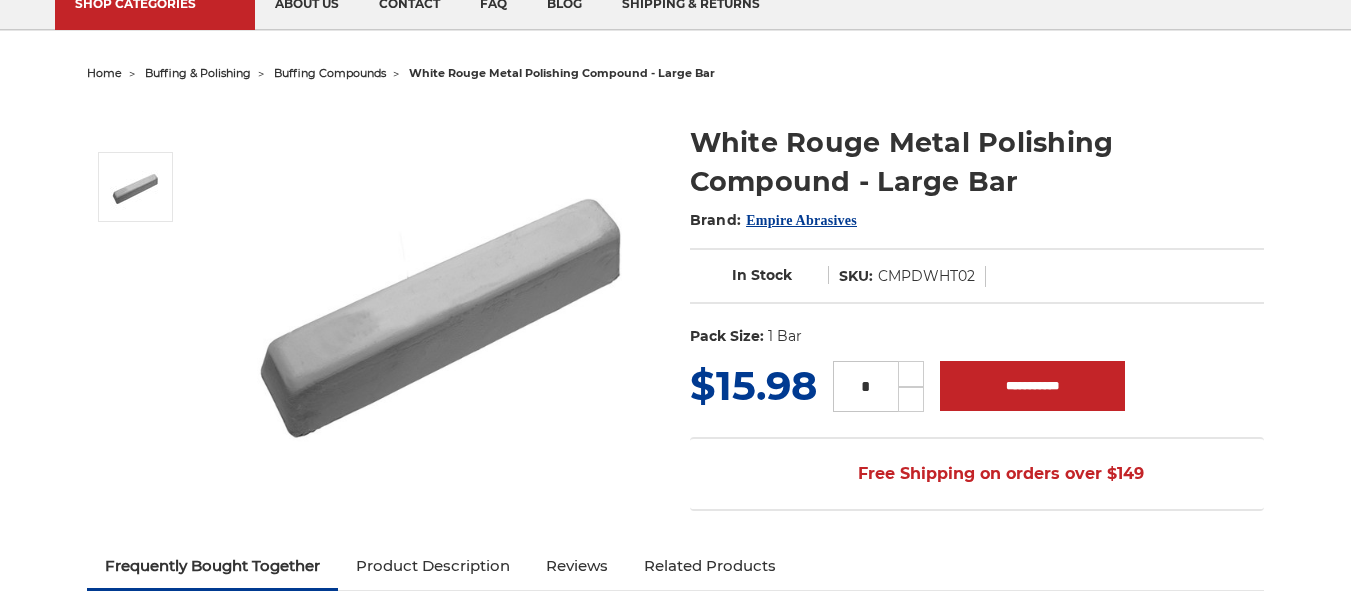 scroll, scrollTop: 300, scrollLeft: 0, axis: vertical 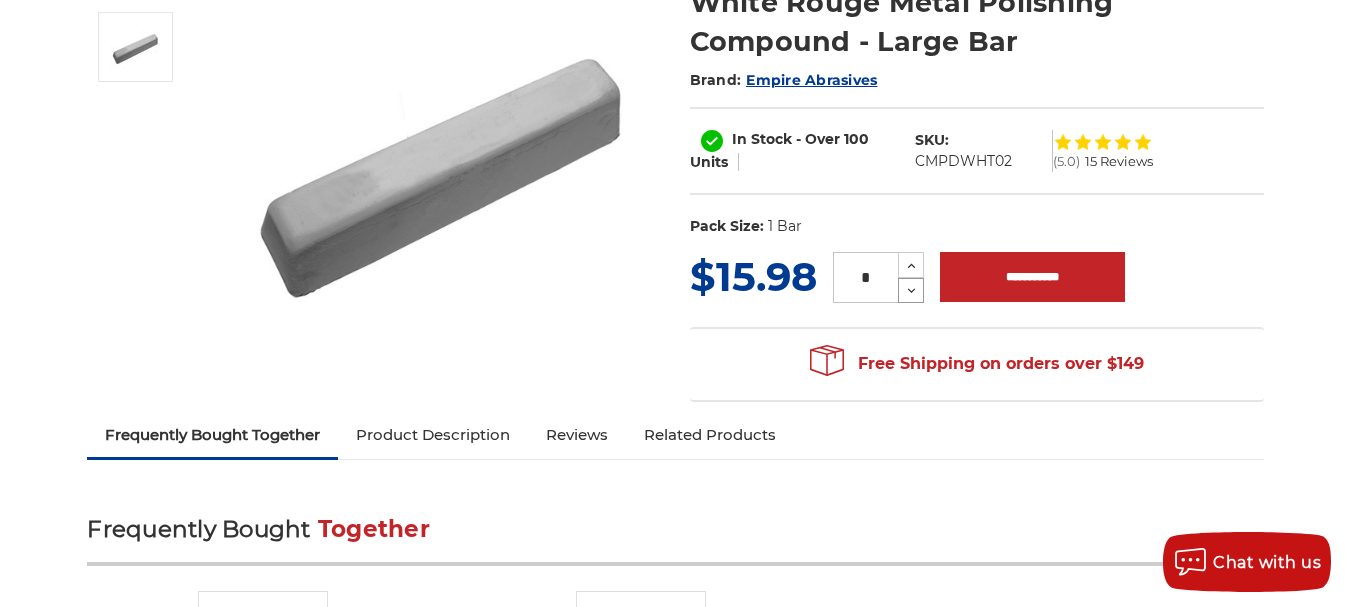 click 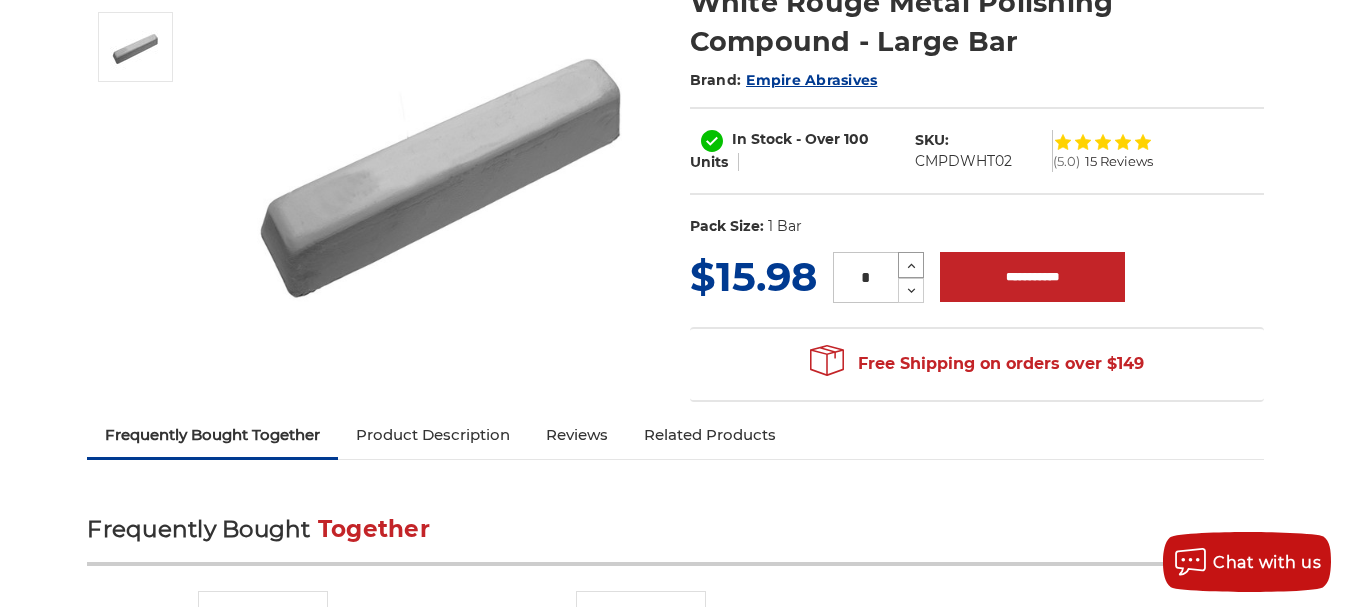 click 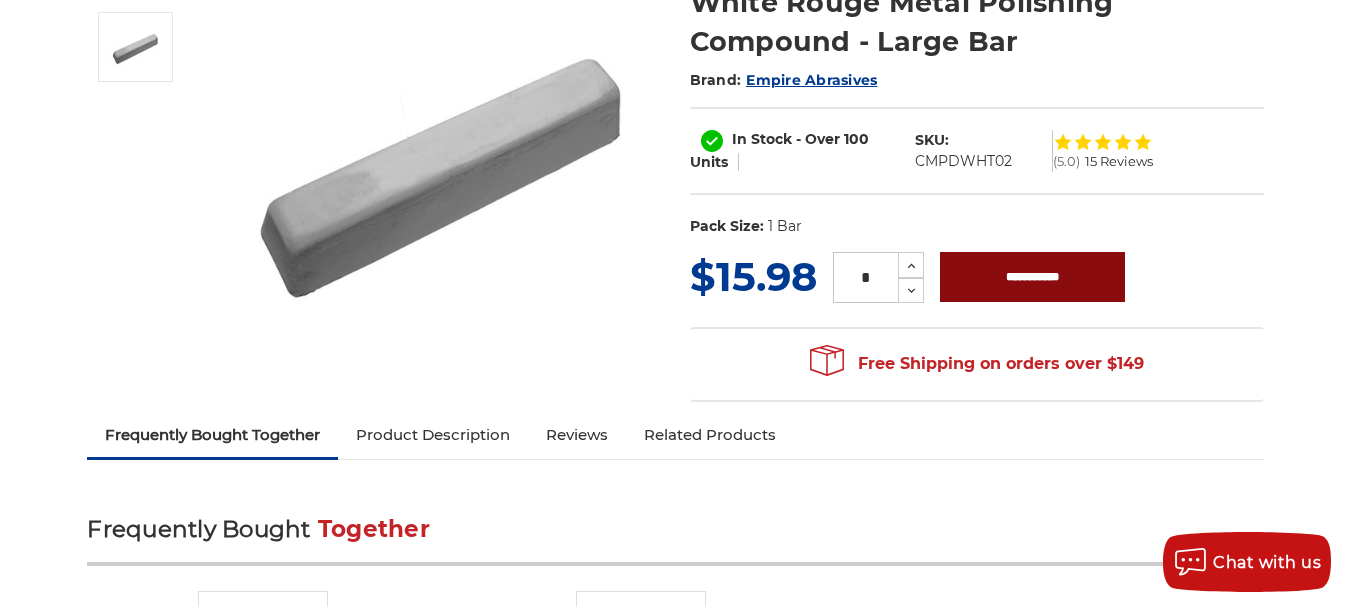 click on "**********" at bounding box center (1032, 277) 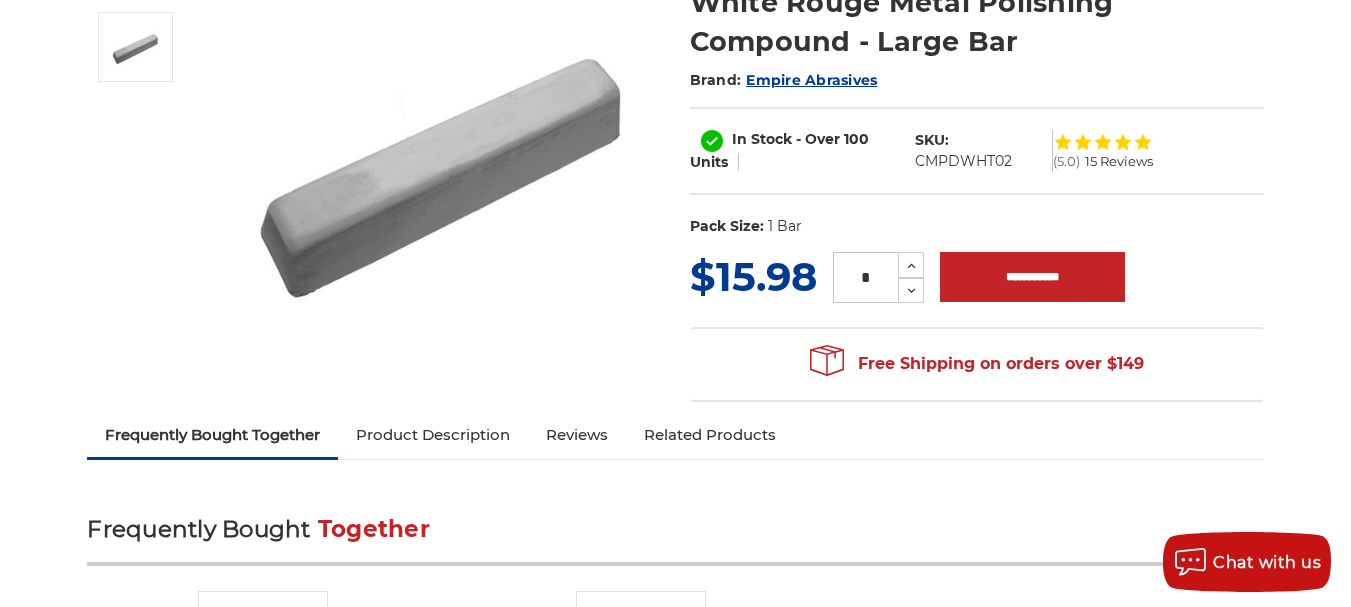 click at bounding box center (438, 162) 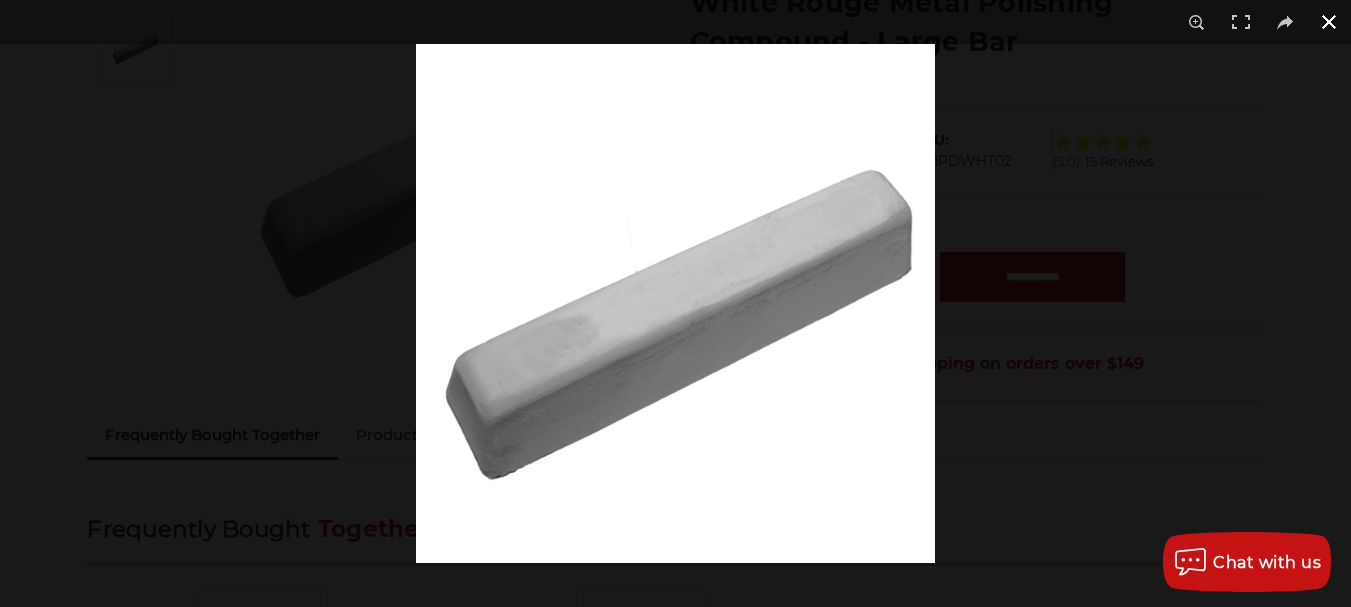 click at bounding box center [1091, 347] 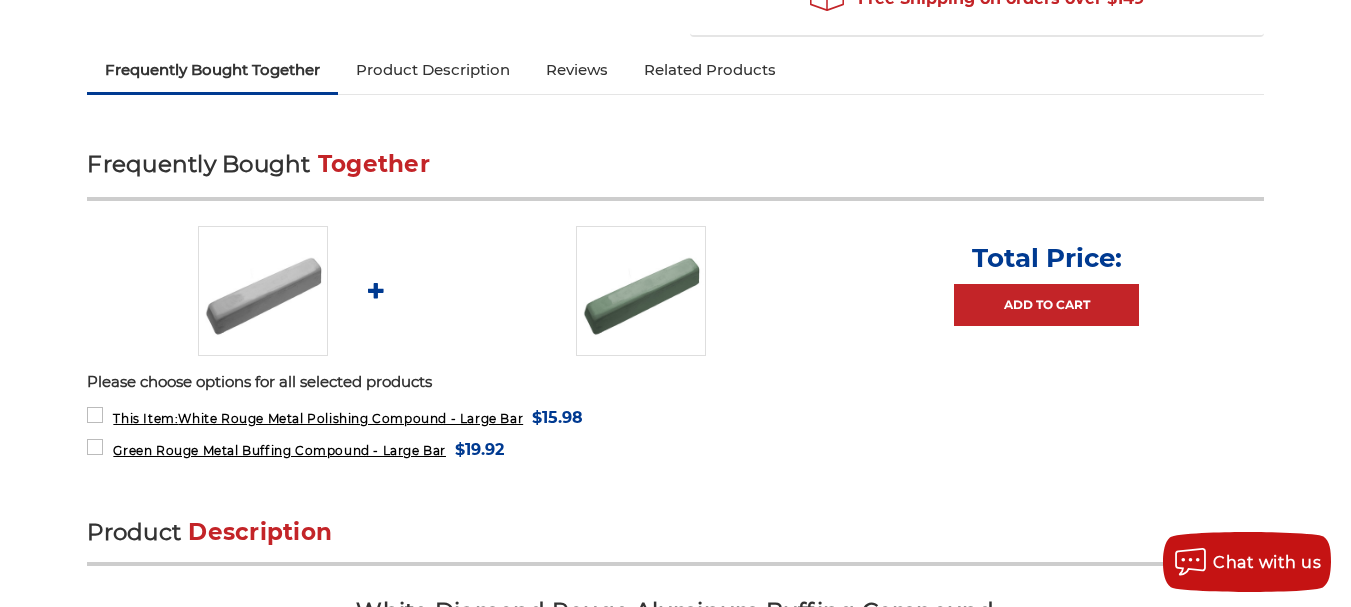 scroll, scrollTop: 700, scrollLeft: 0, axis: vertical 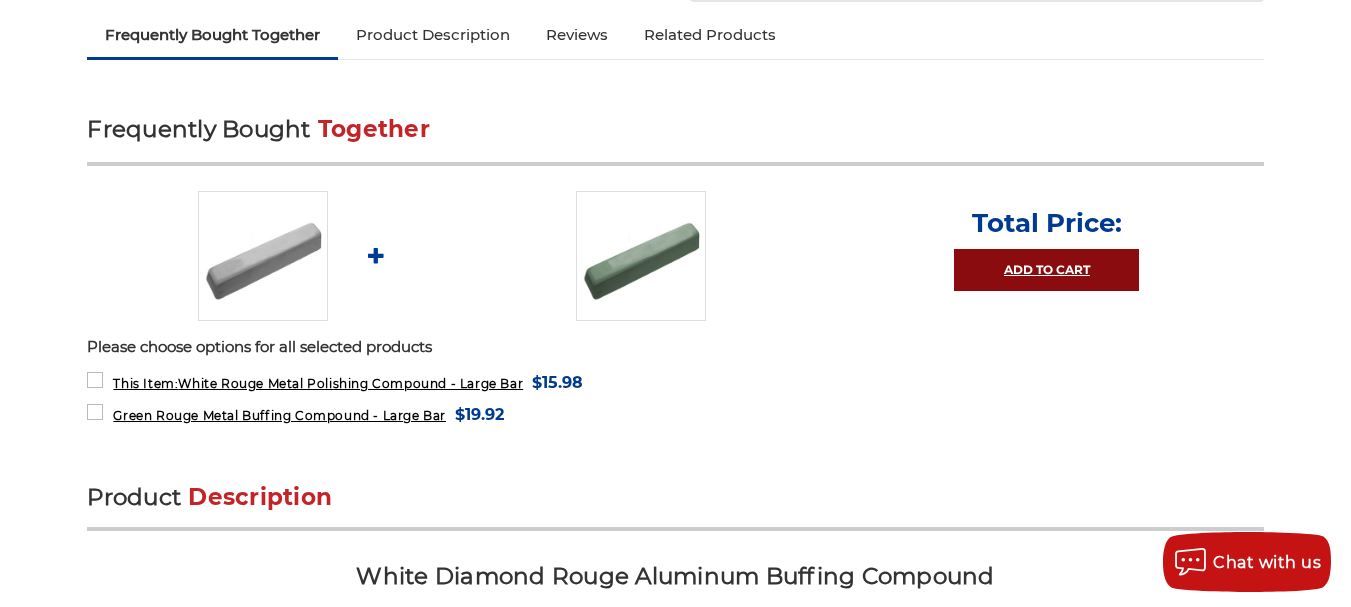 click on "Add to Cart" at bounding box center (1046, 270) 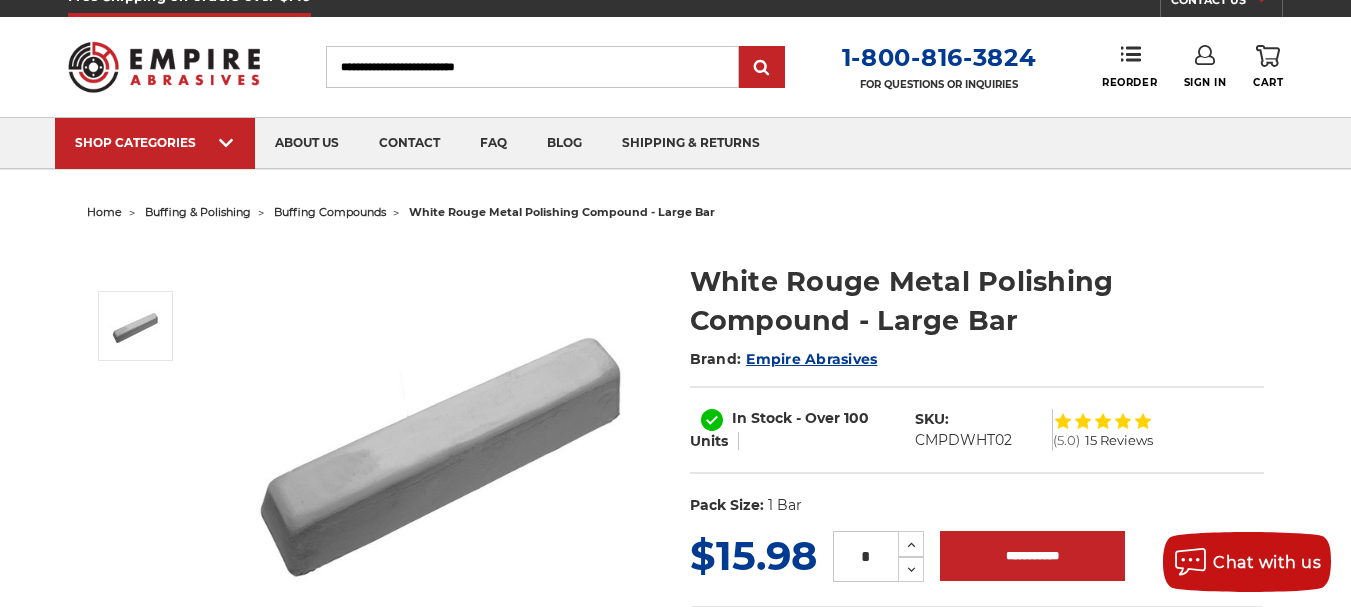 scroll, scrollTop: 0, scrollLeft: 0, axis: both 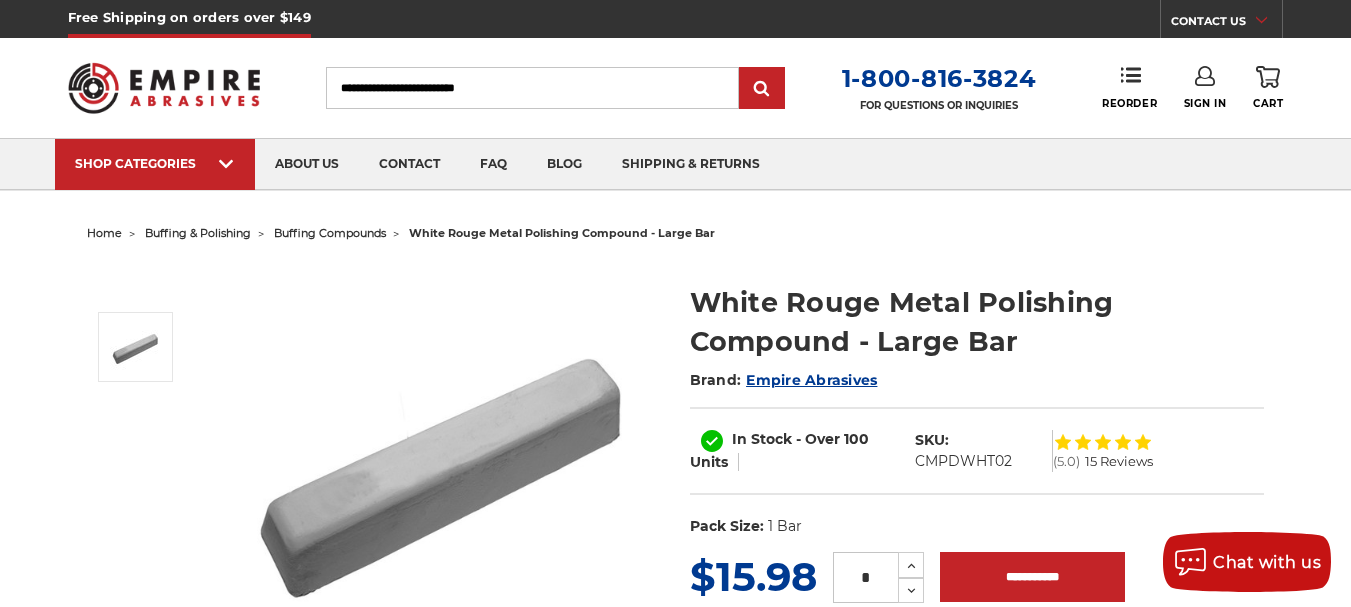 click 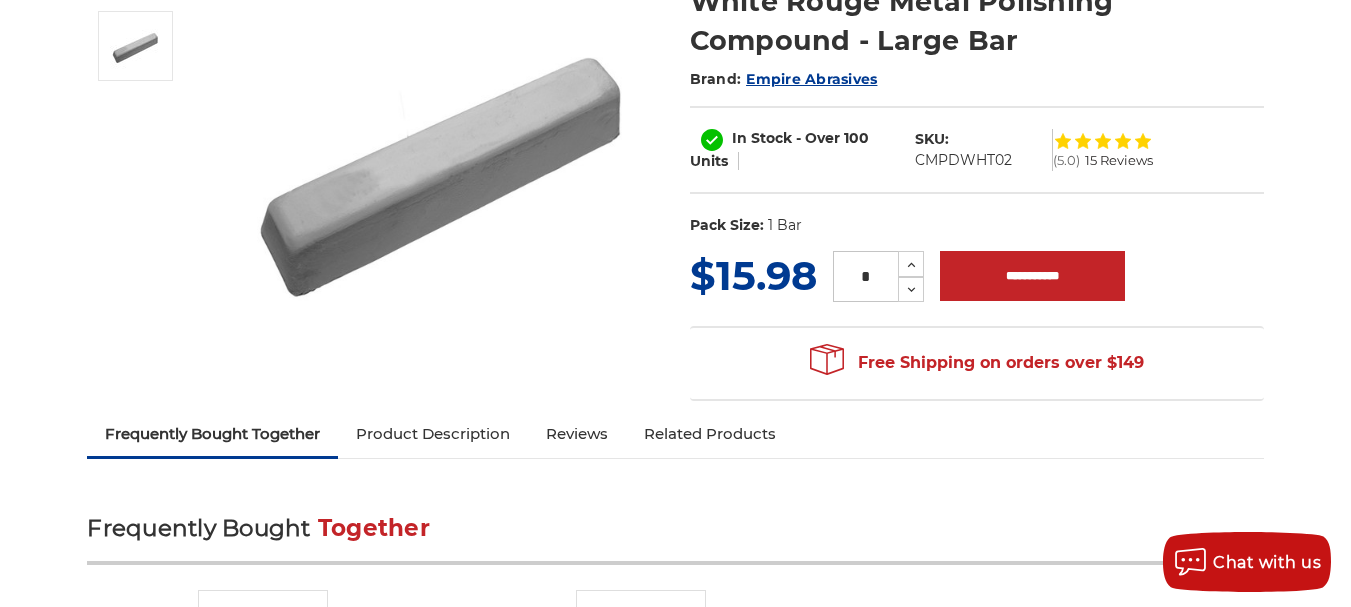 scroll, scrollTop: 300, scrollLeft: 0, axis: vertical 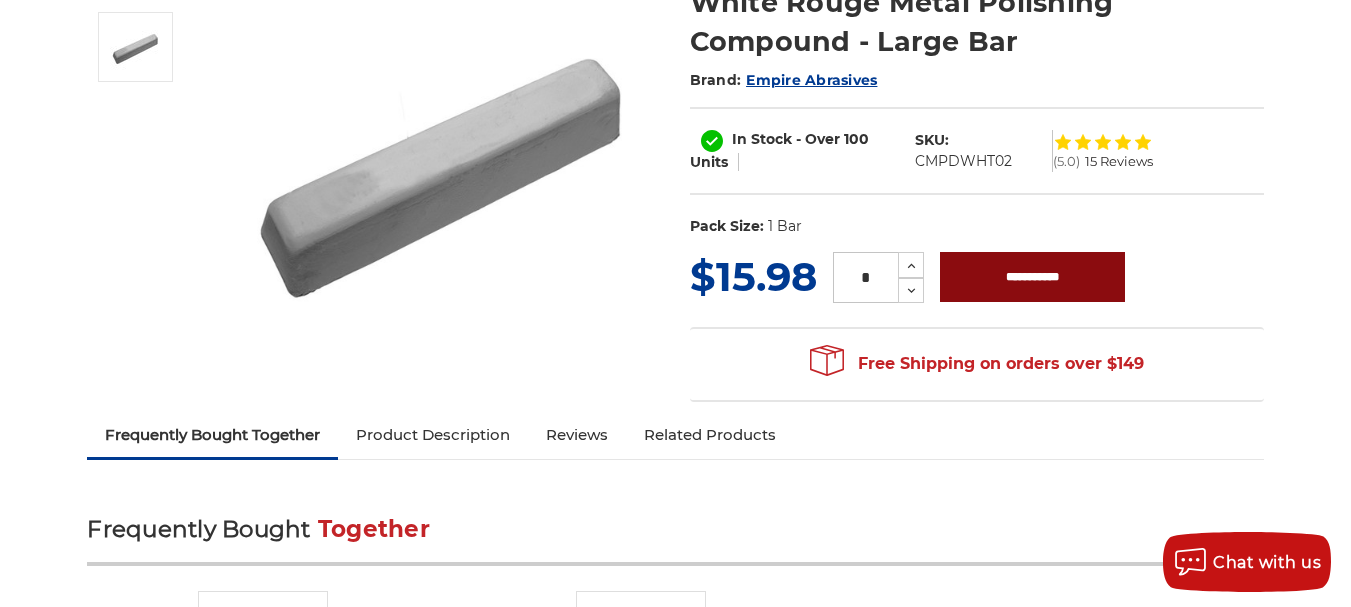 click on "**********" at bounding box center (1032, 277) 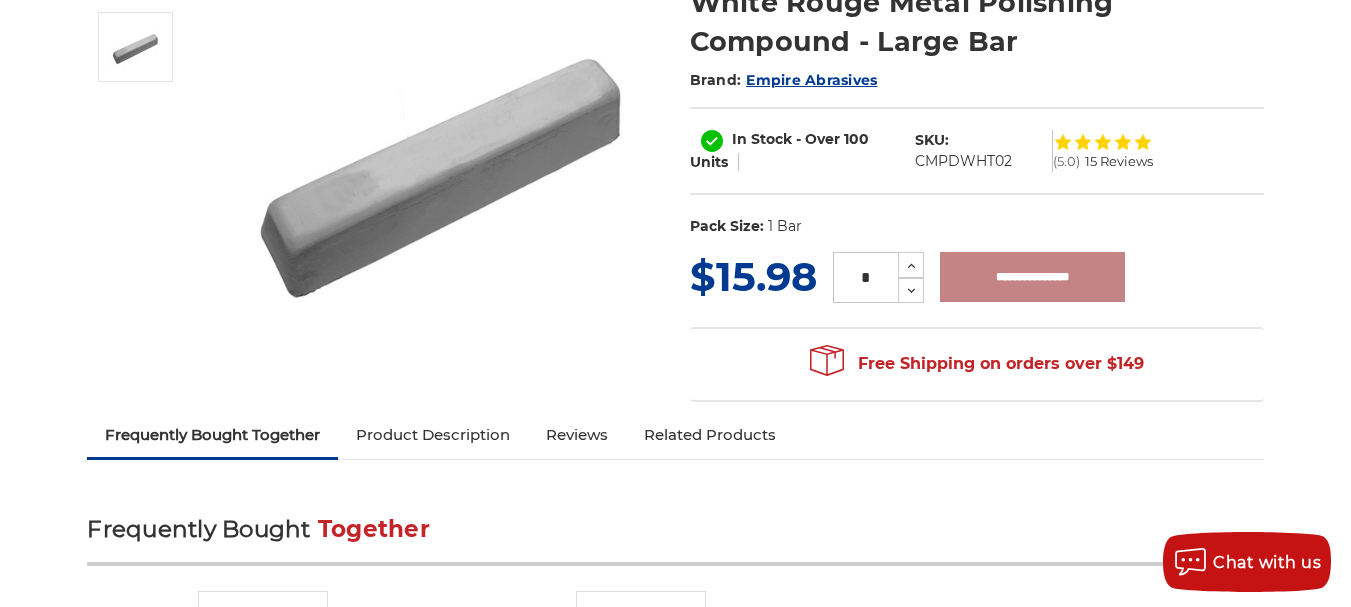type on "**********" 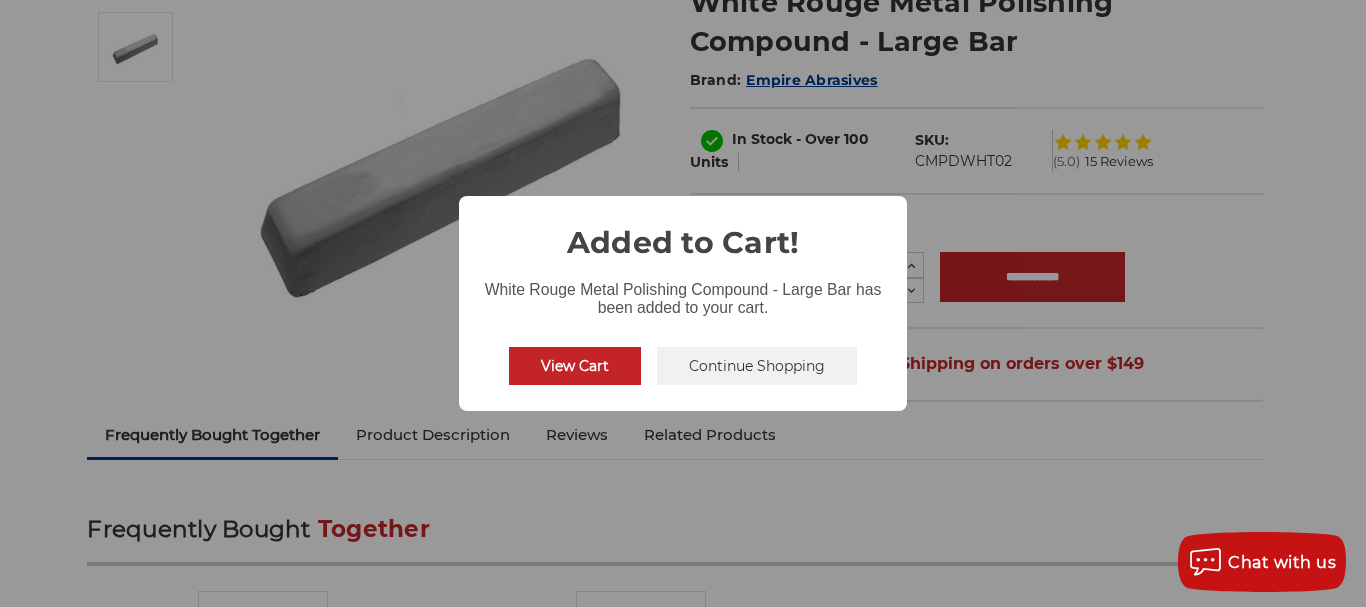 click on "View Cart" at bounding box center (575, 366) 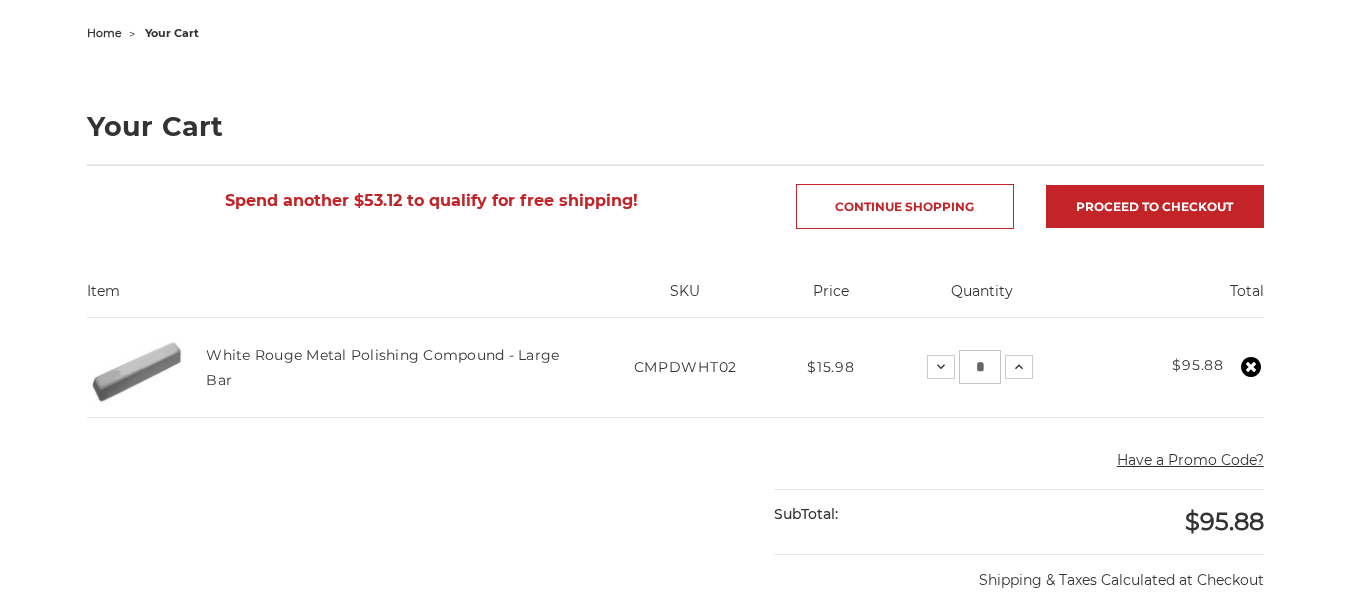 scroll, scrollTop: 200, scrollLeft: 0, axis: vertical 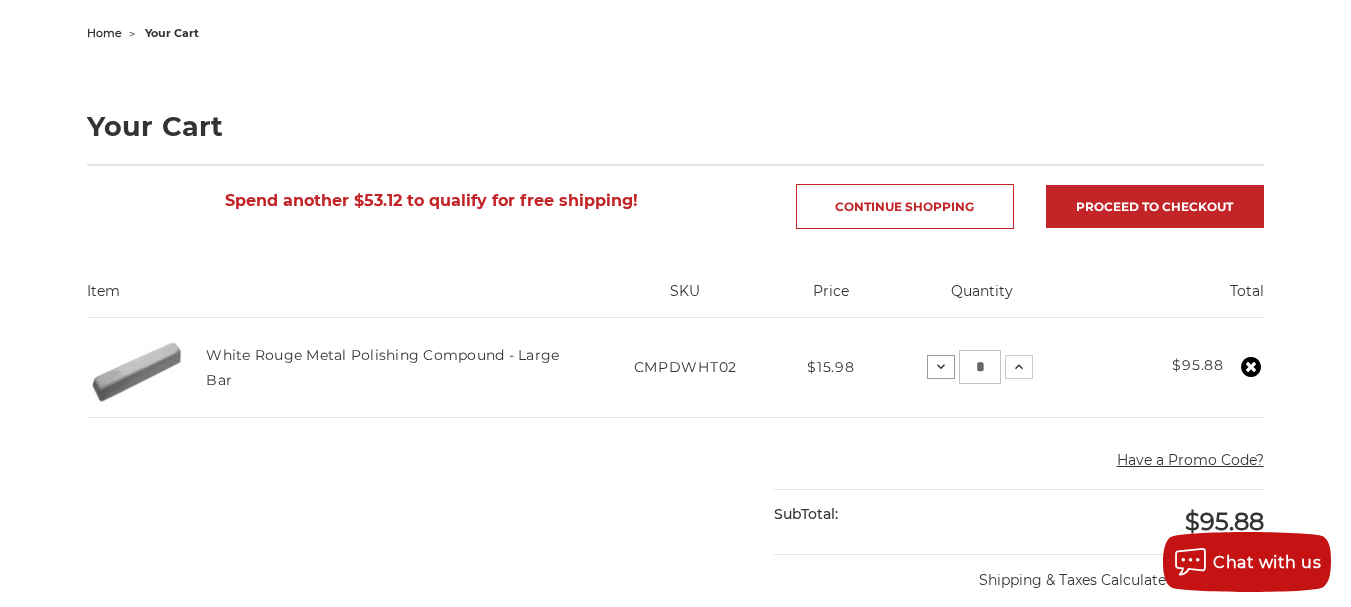 click 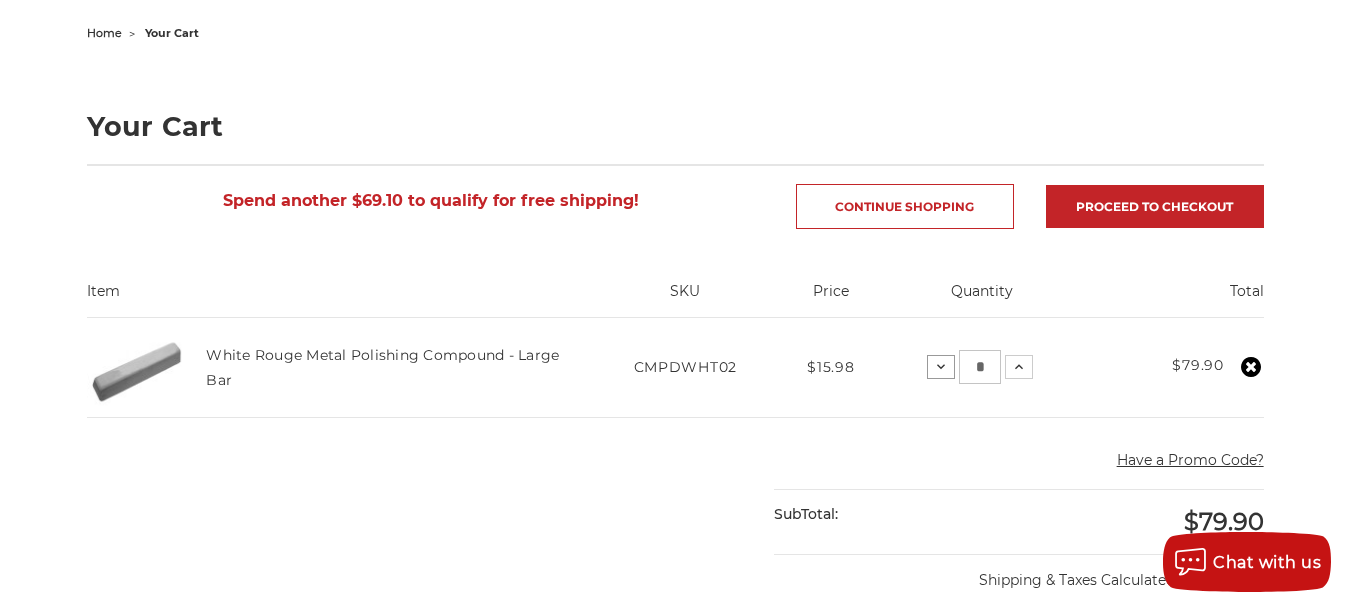 click 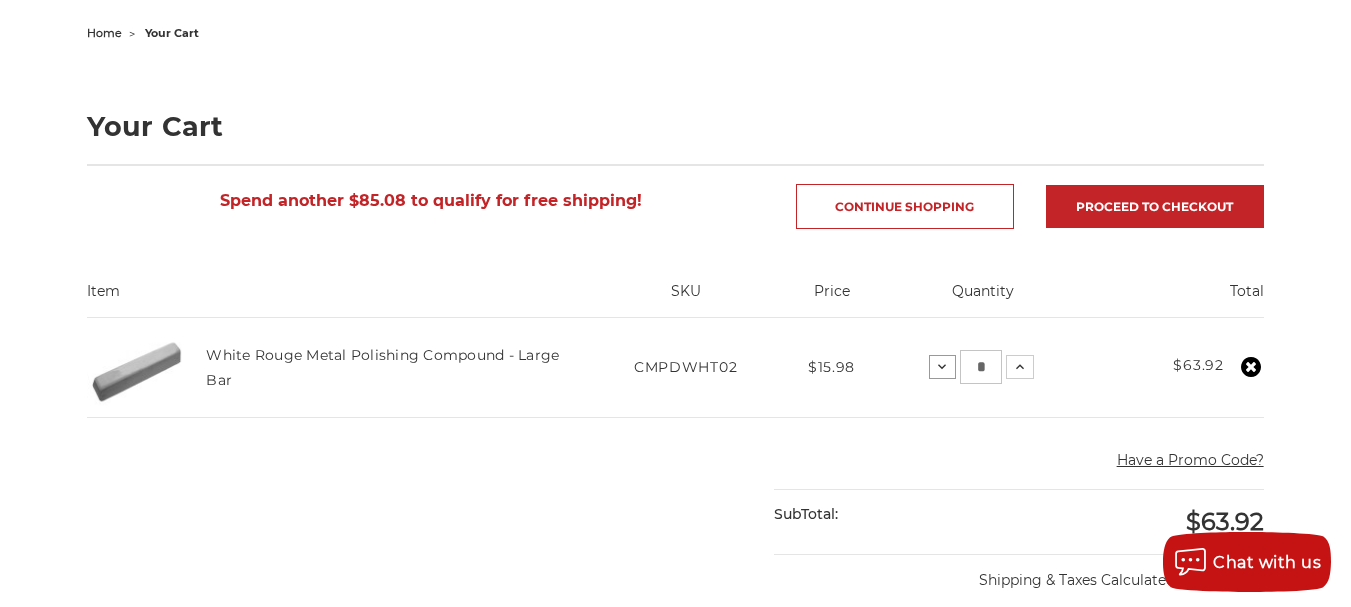click 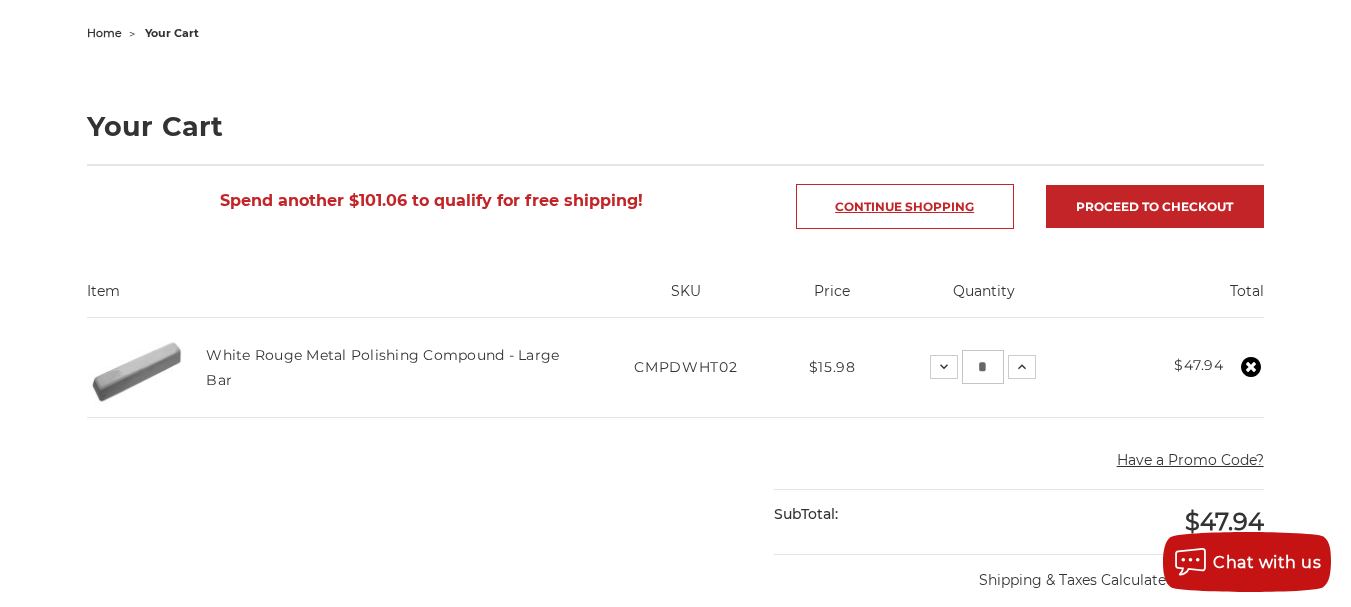 click on "Continue Shopping" at bounding box center [905, 206] 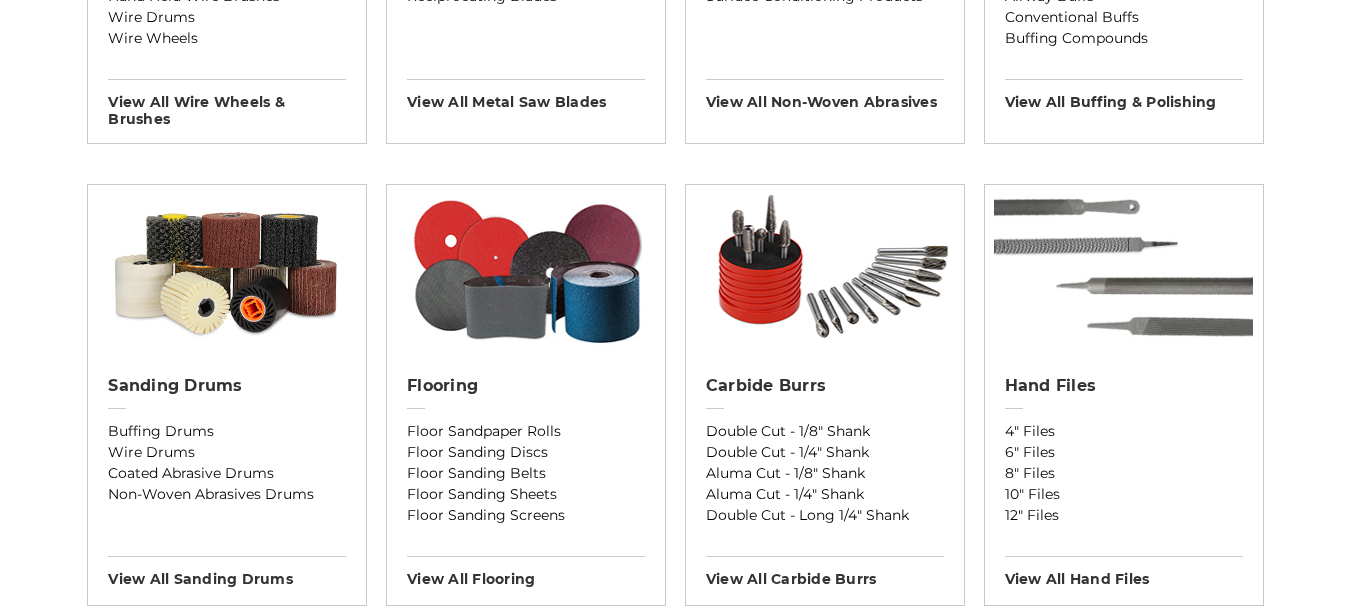 scroll, scrollTop: 1204, scrollLeft: 0, axis: vertical 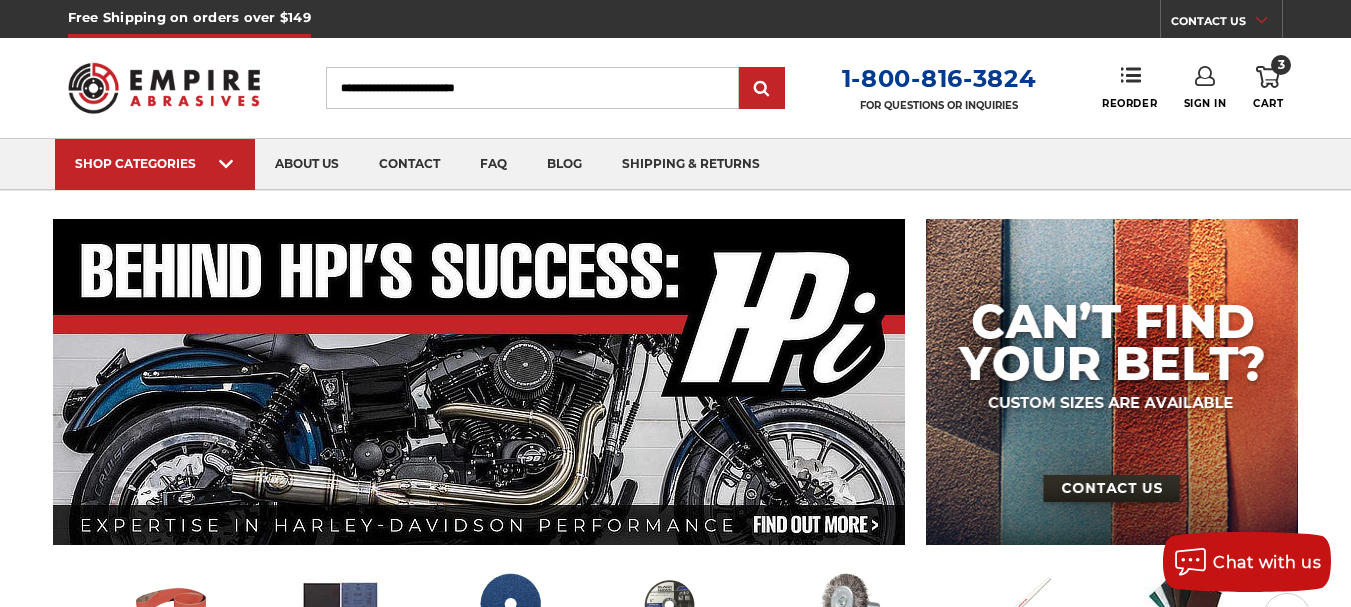 click on "Search" at bounding box center (532, 88) 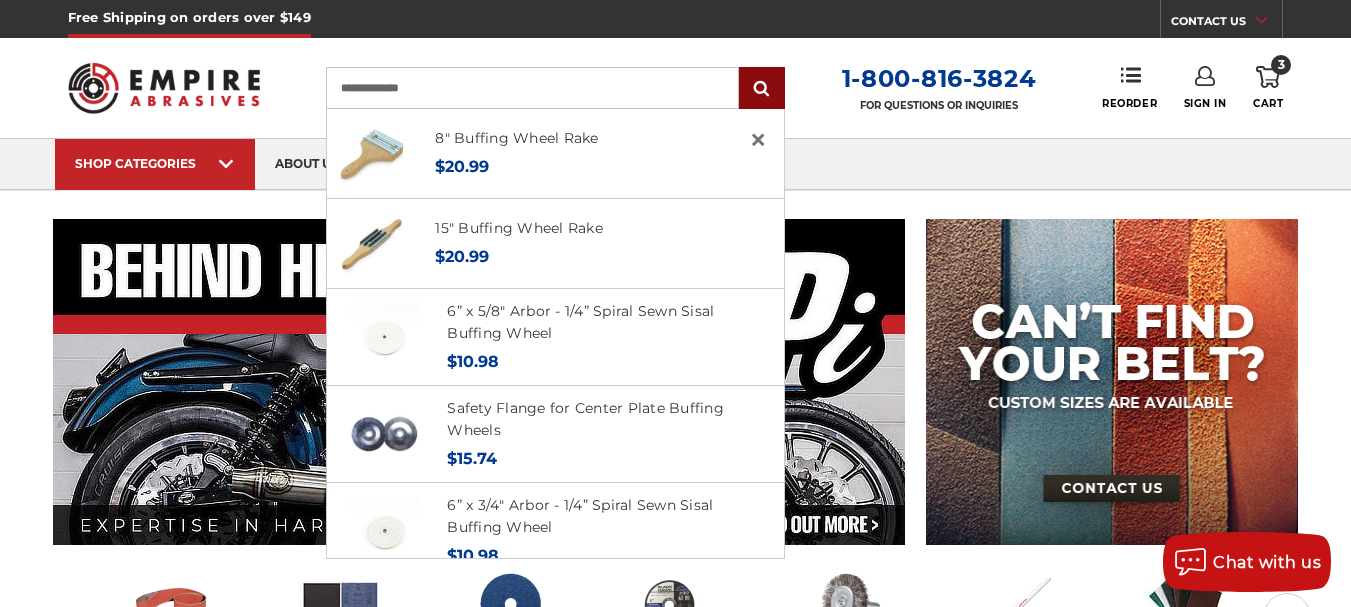 type on "**********" 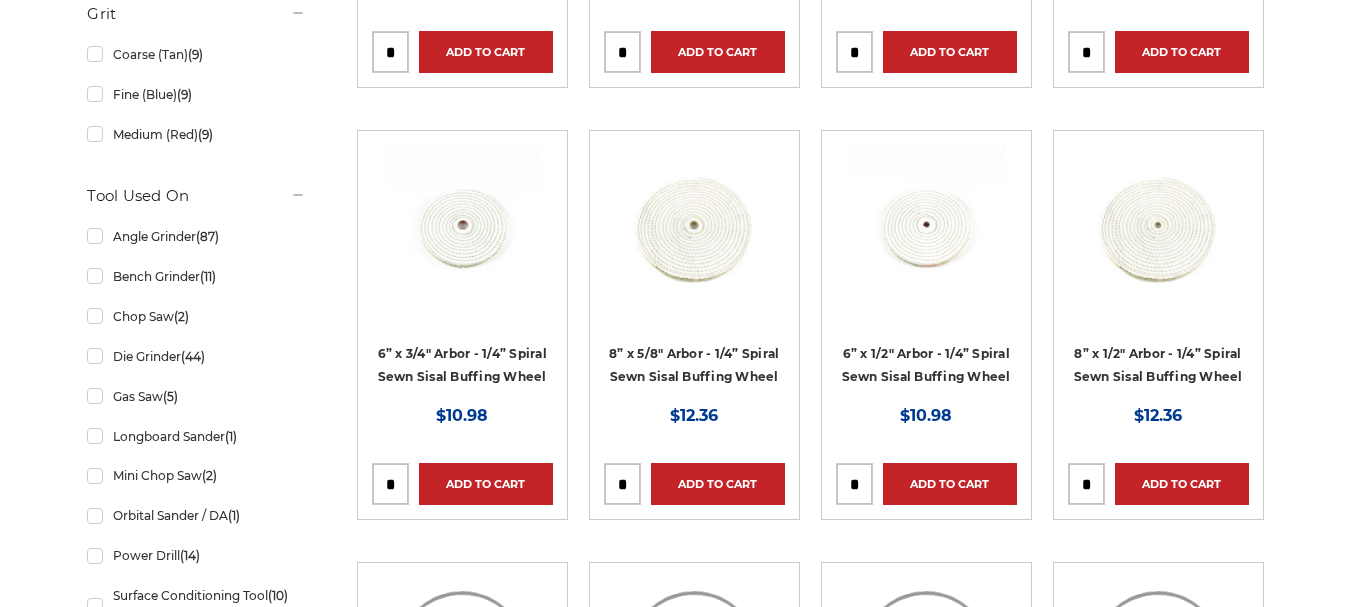 scroll, scrollTop: 0, scrollLeft: 0, axis: both 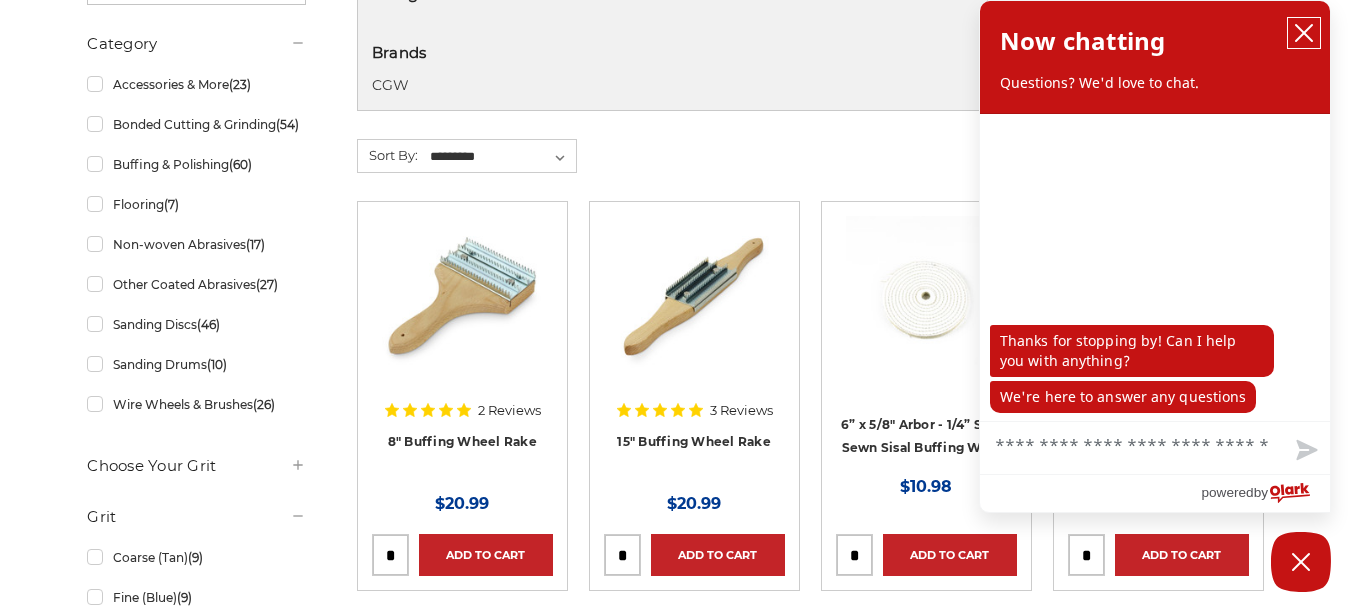 click 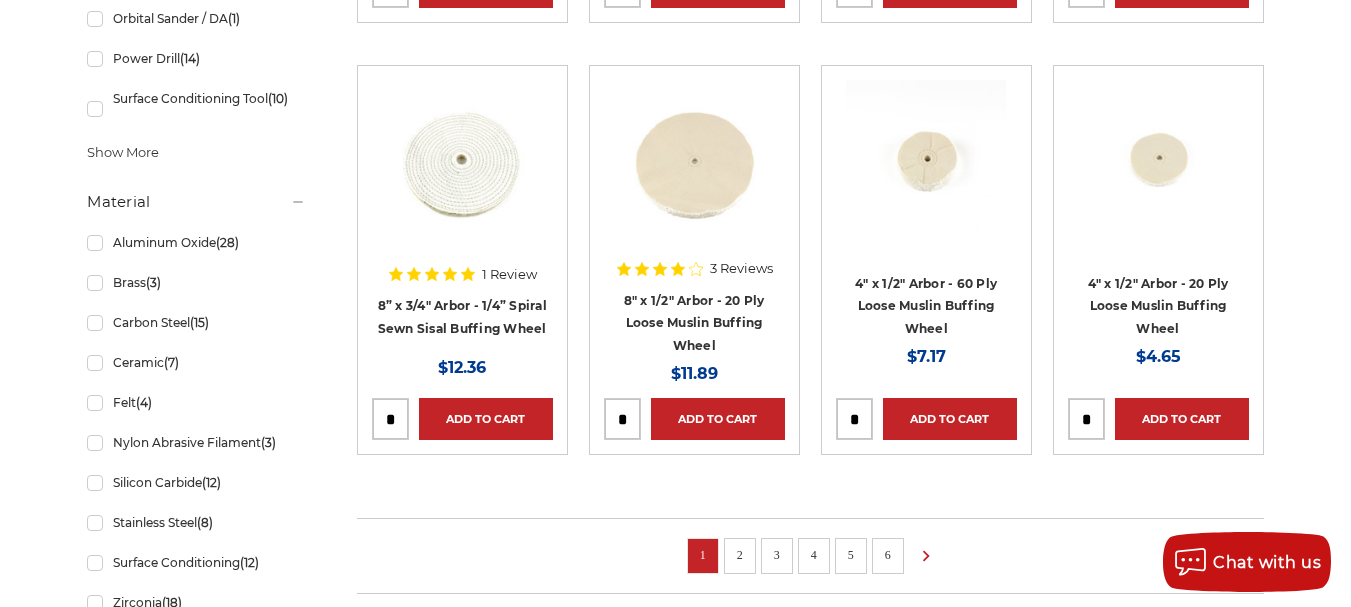 scroll, scrollTop: 1500, scrollLeft: 0, axis: vertical 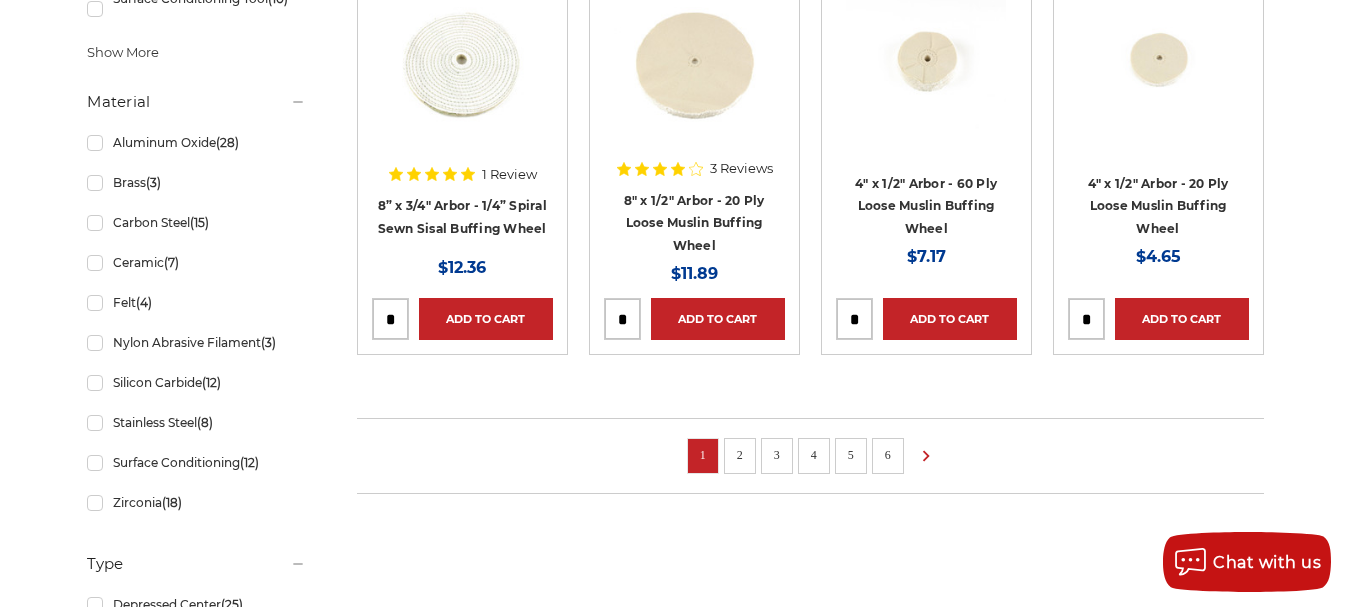 click on "2" at bounding box center [740, 455] 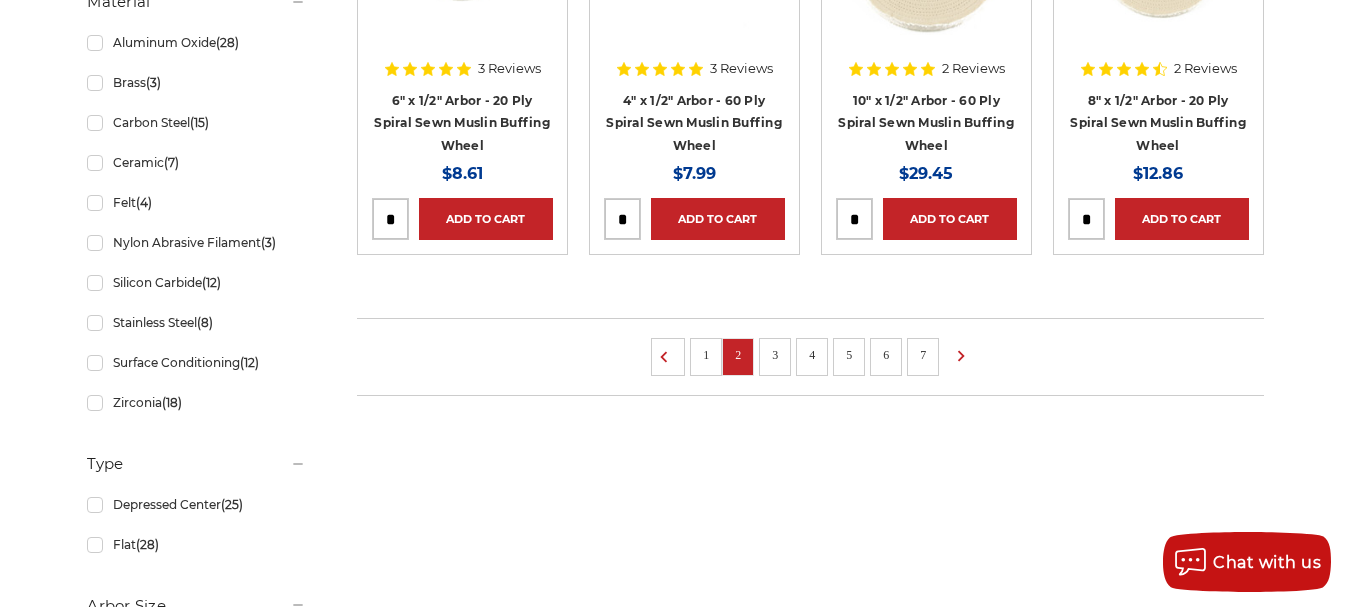 scroll, scrollTop: 1700, scrollLeft: 0, axis: vertical 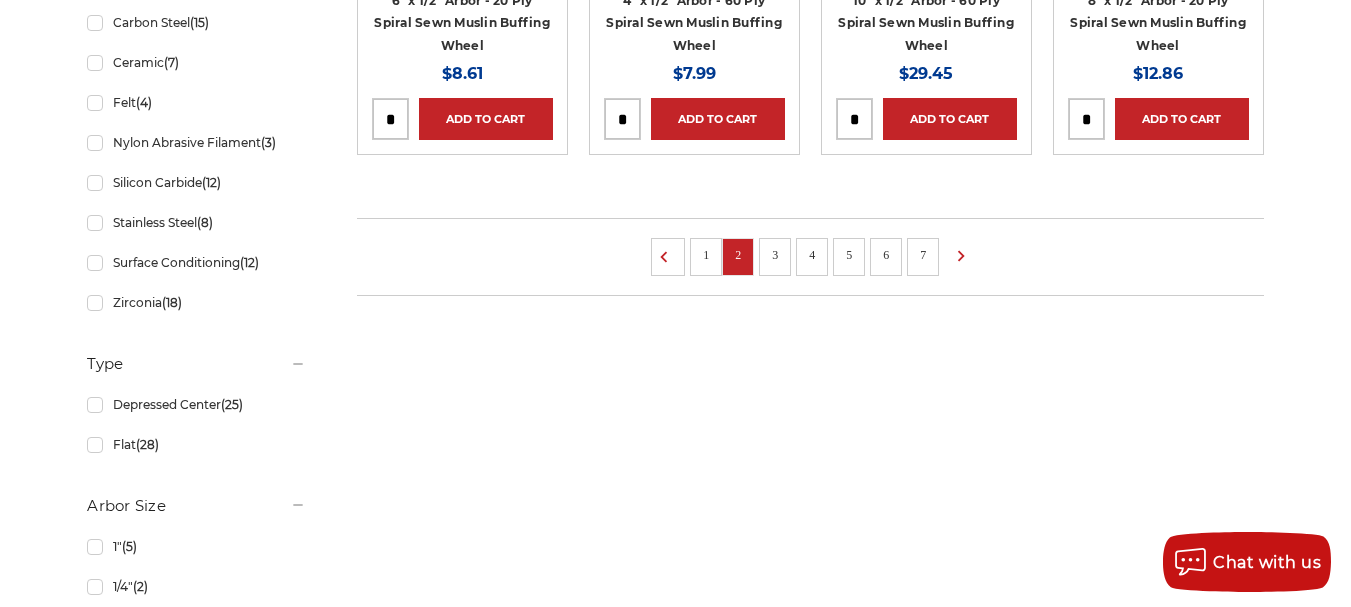 click on "3" at bounding box center [775, 255] 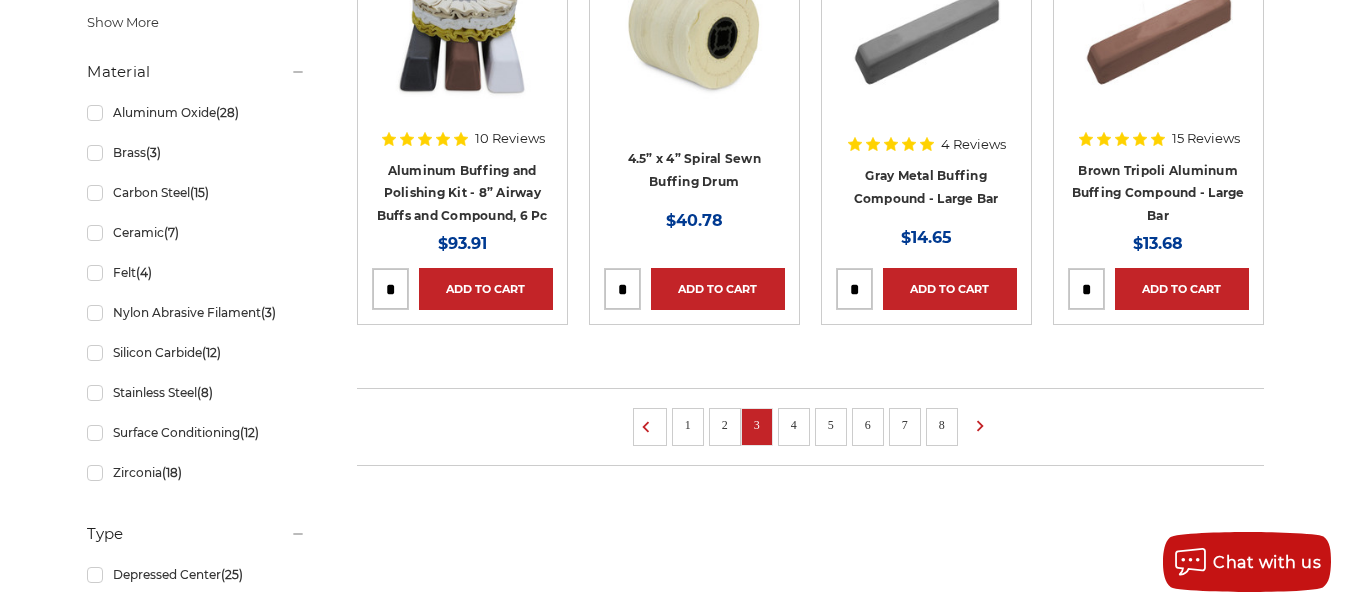 scroll, scrollTop: 1500, scrollLeft: 0, axis: vertical 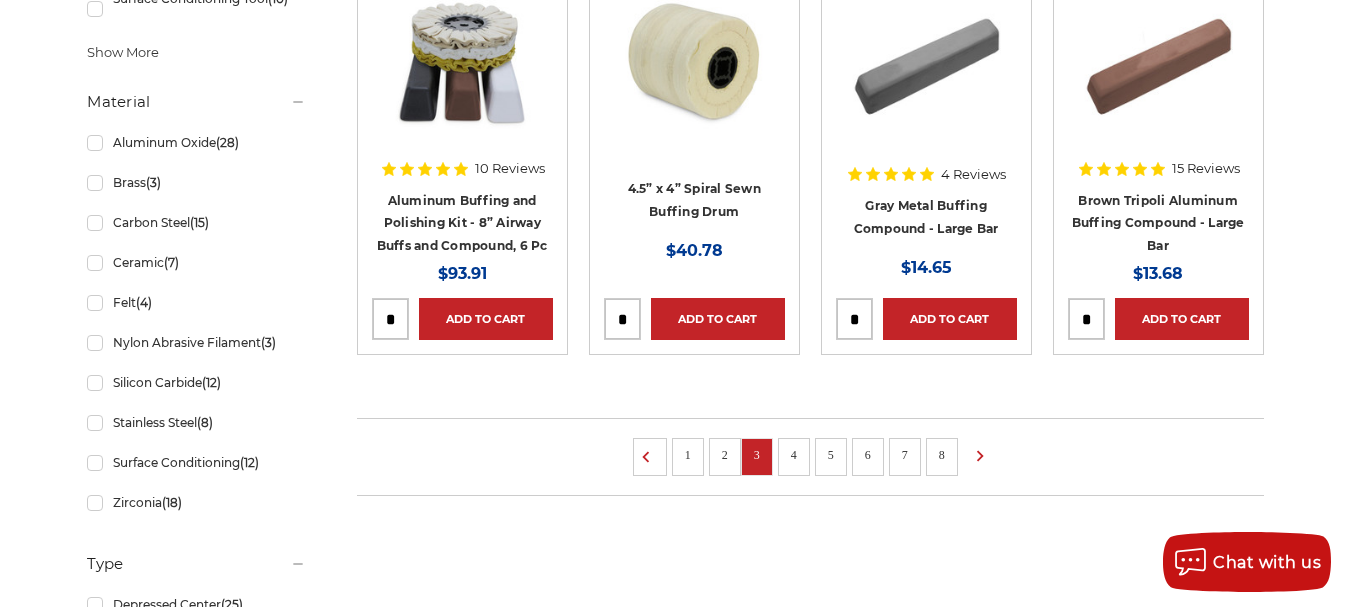click on "4" at bounding box center [794, 455] 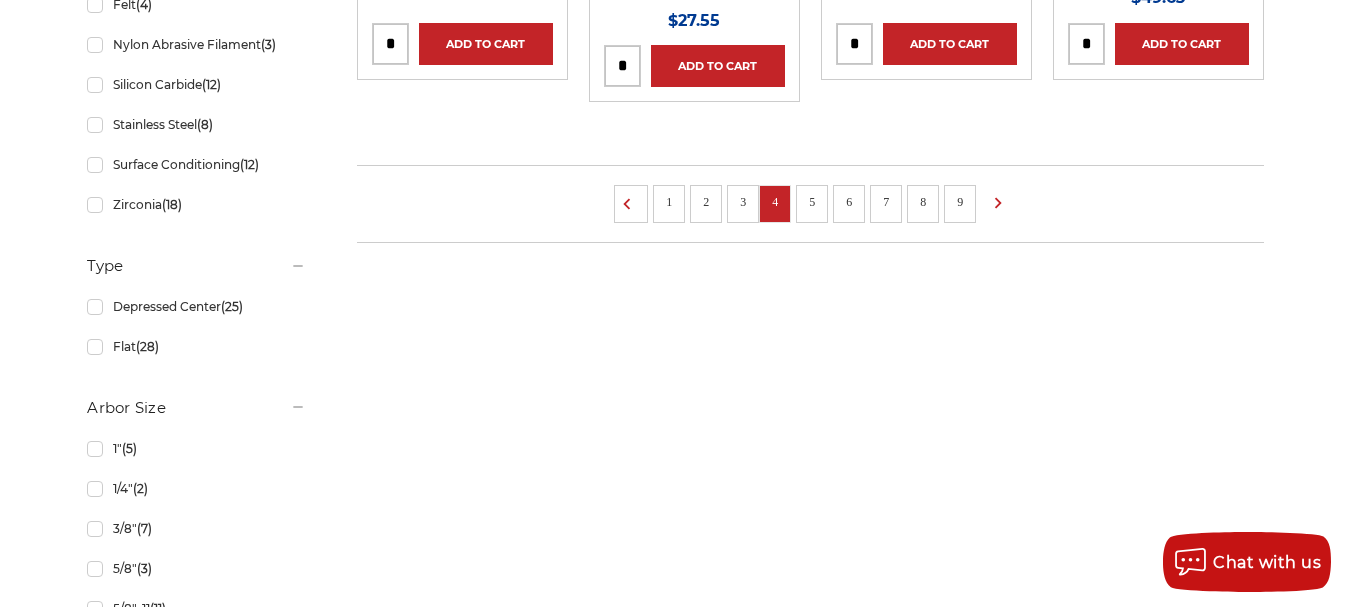 scroll, scrollTop: 1800, scrollLeft: 0, axis: vertical 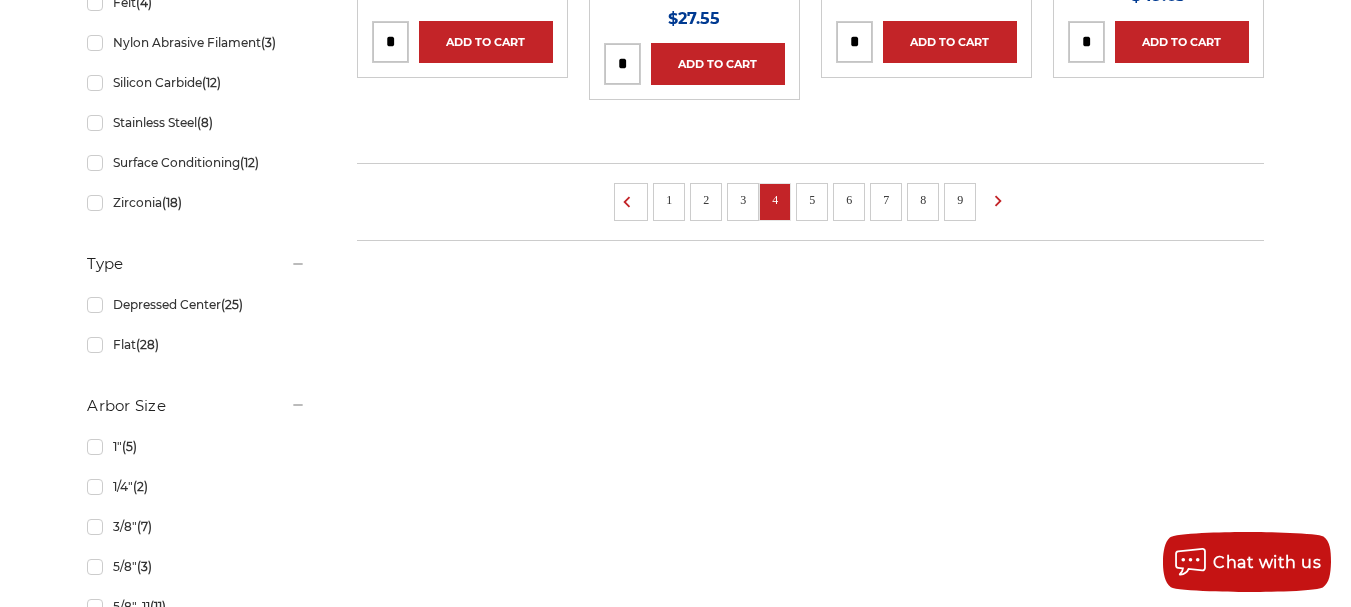 click on "5" at bounding box center (812, 200) 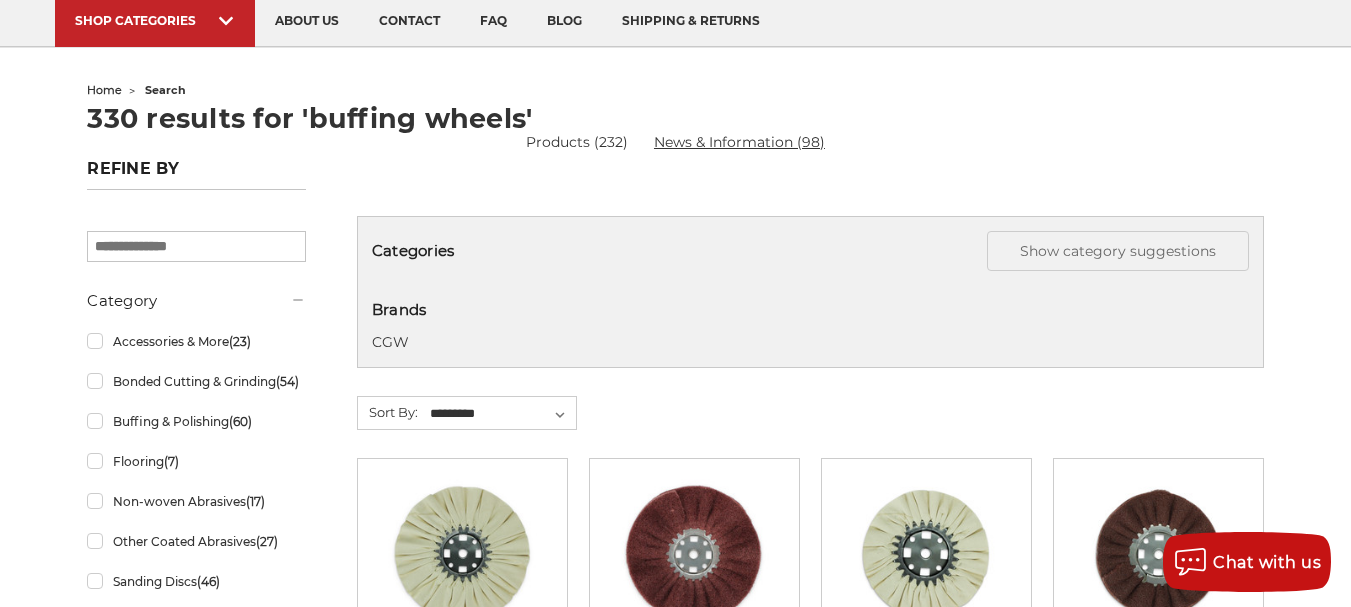 scroll, scrollTop: 0, scrollLeft: 0, axis: both 